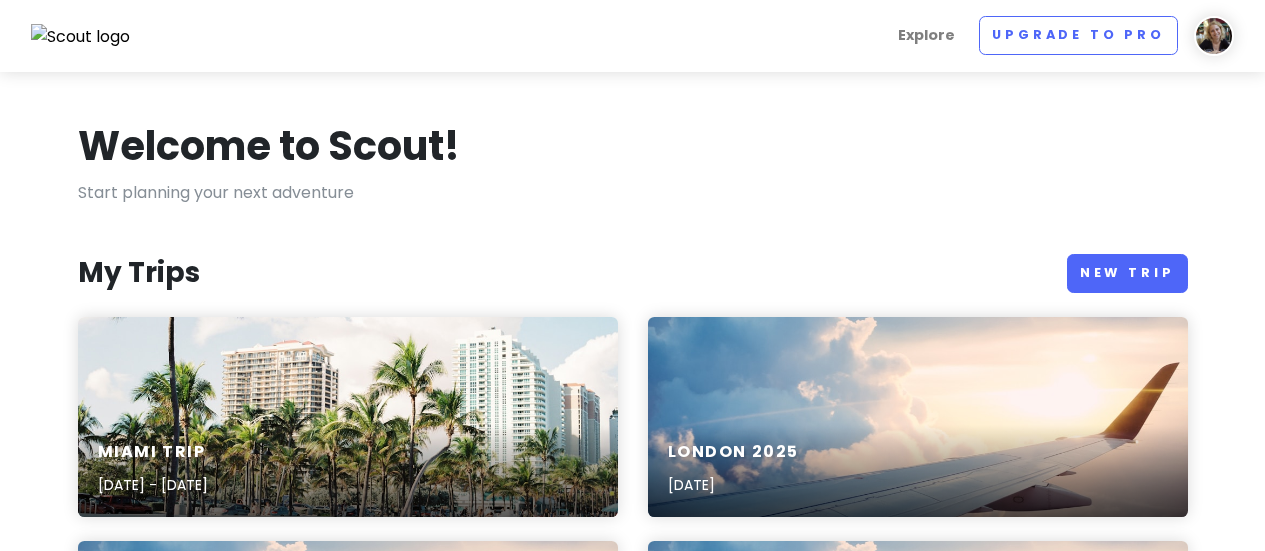 scroll, scrollTop: 0, scrollLeft: 0, axis: both 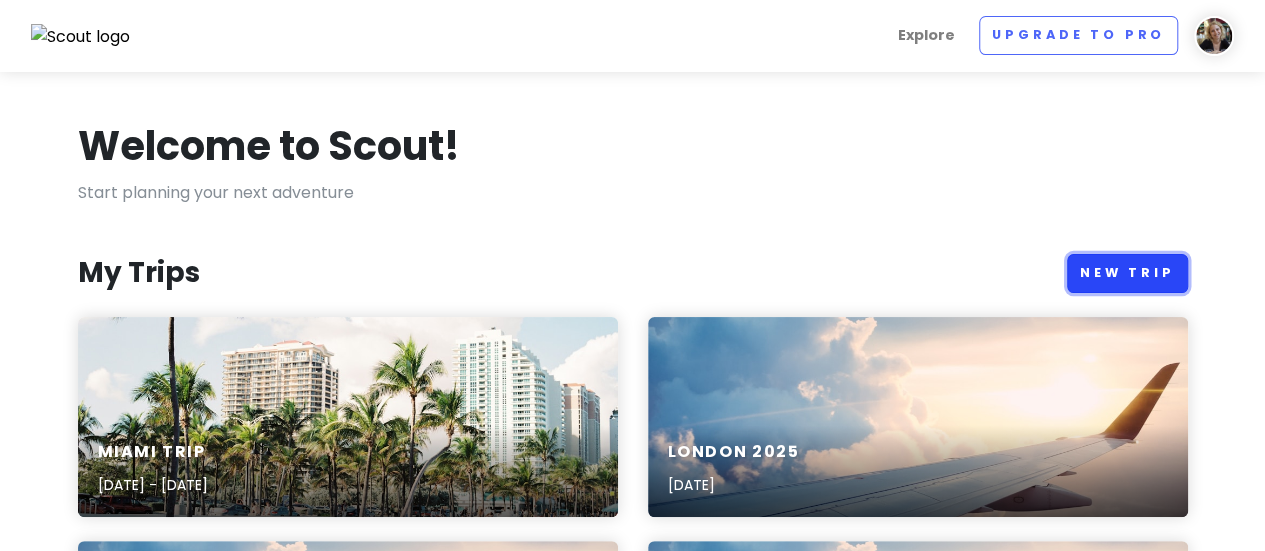 click on "New Trip" at bounding box center (1127, 273) 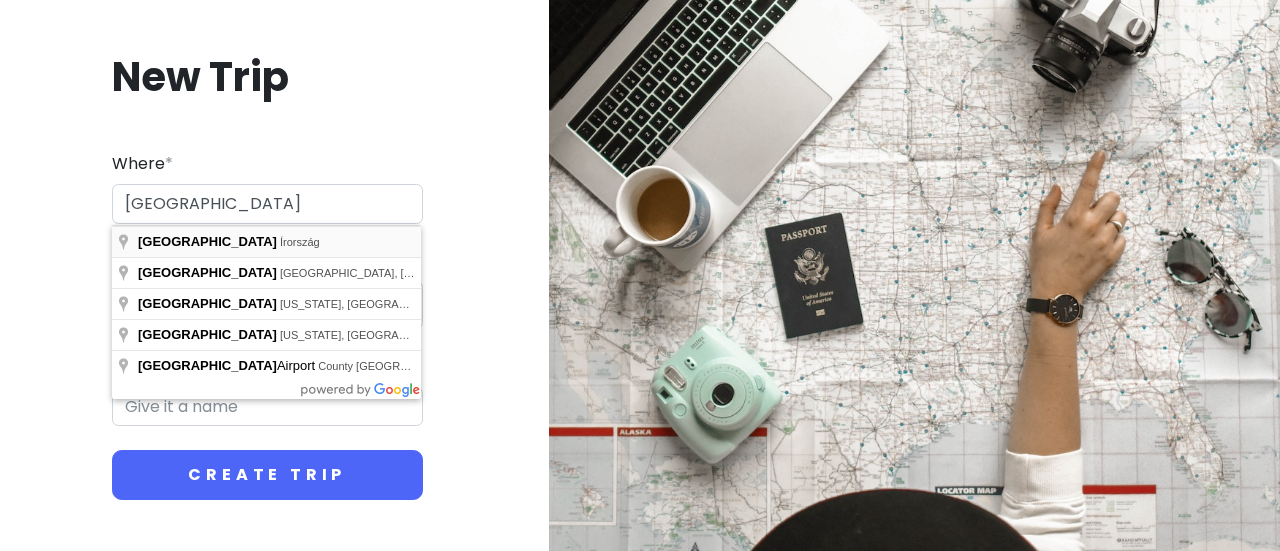 type on "[GEOGRAPHIC_DATA], [GEOGRAPHIC_DATA]" 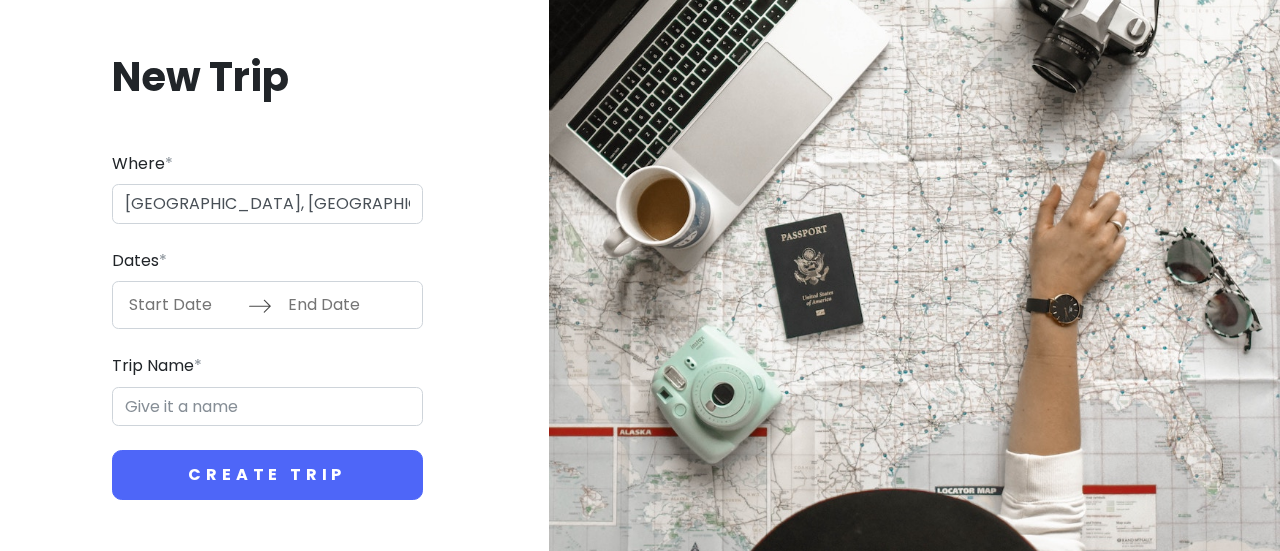 type on "Dublin Trip" 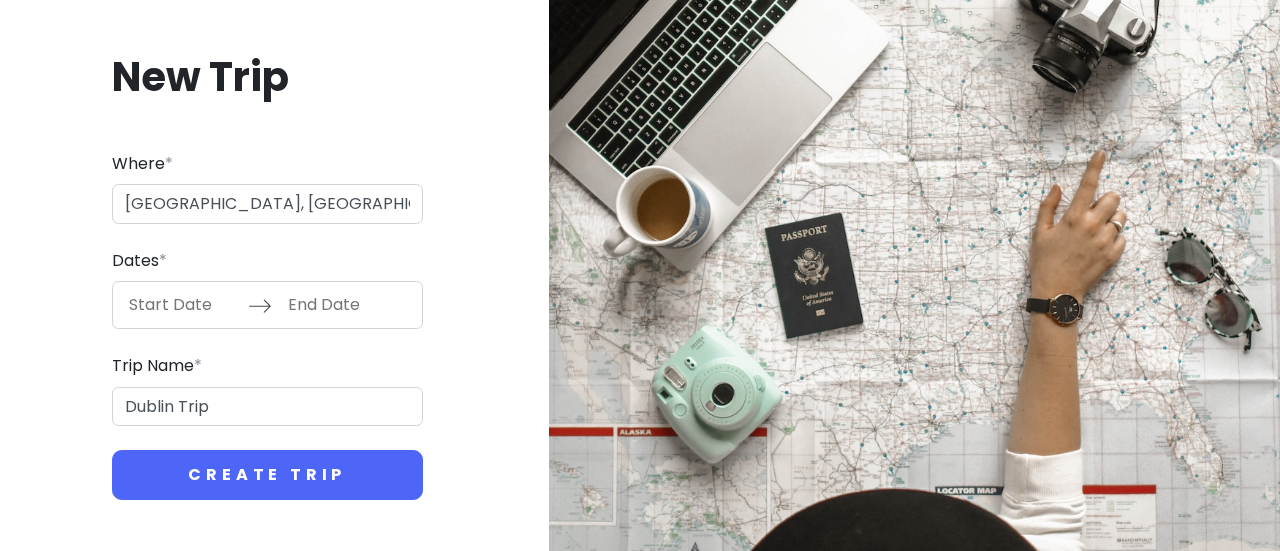 click at bounding box center (183, 305) 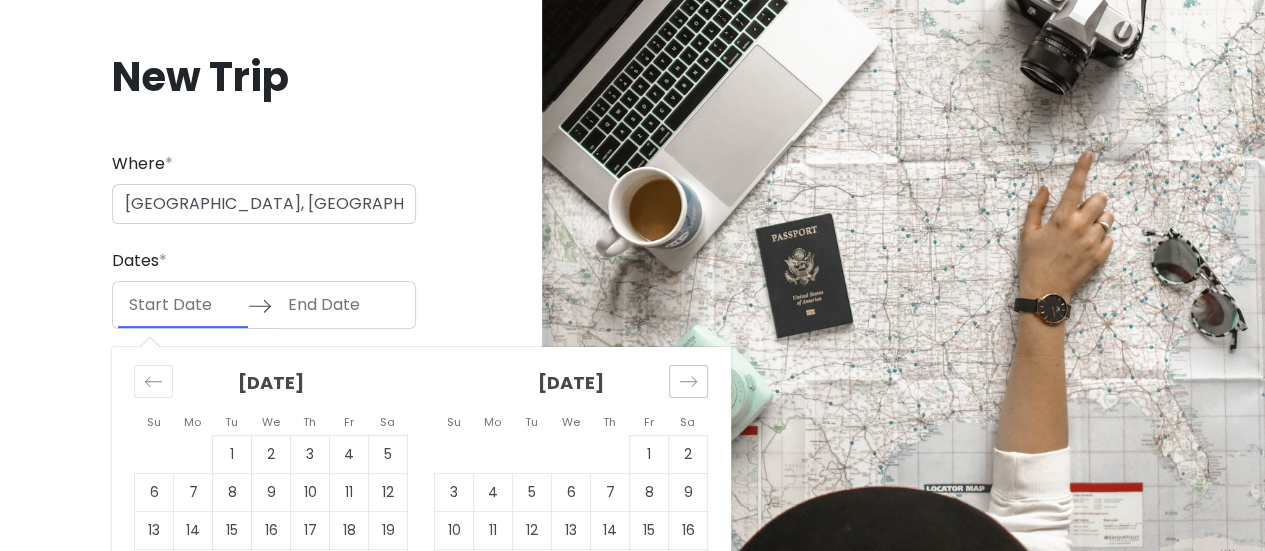 click 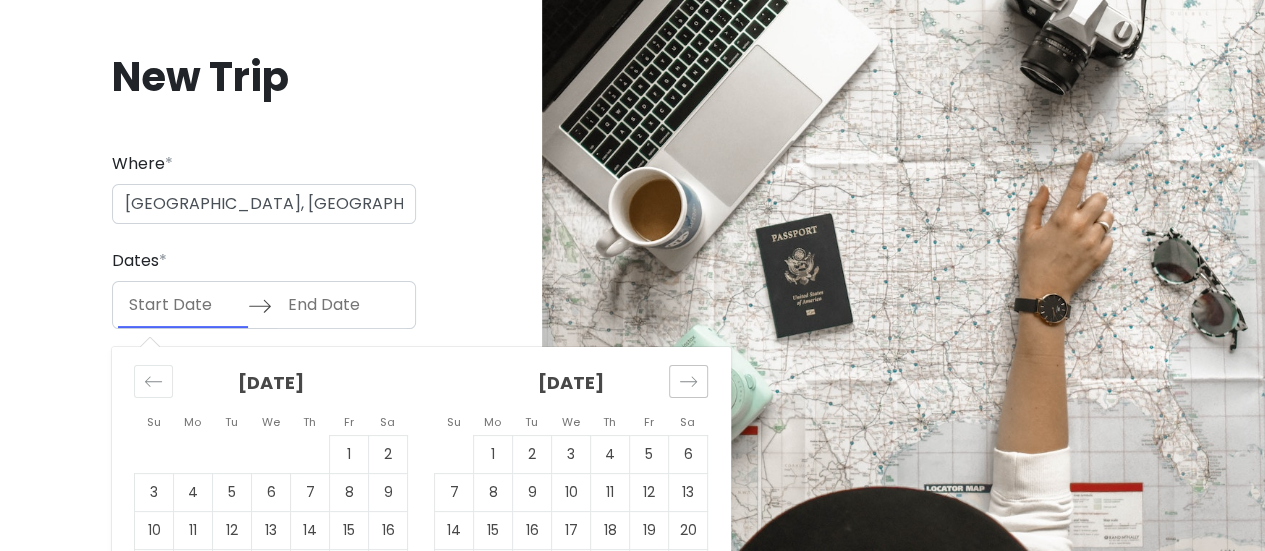 click 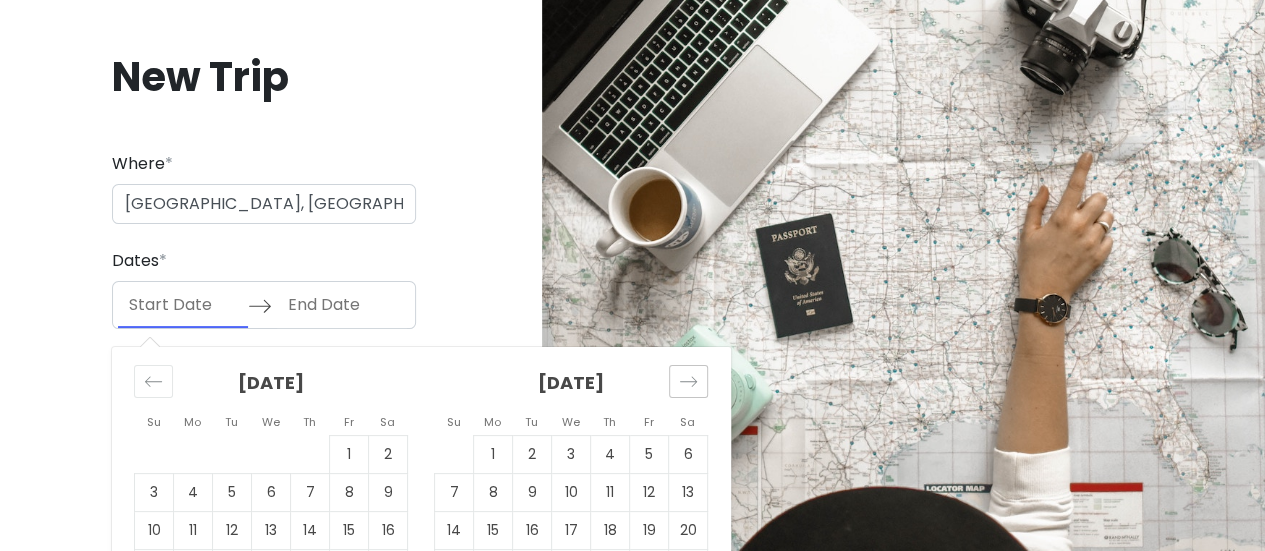 click 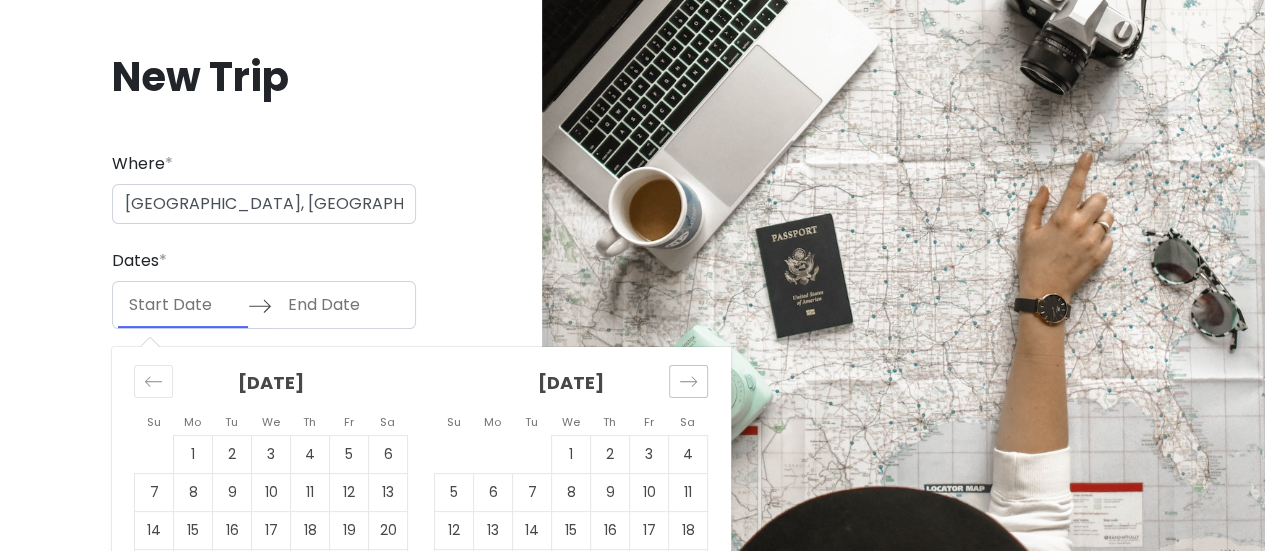 scroll, scrollTop: 98, scrollLeft: 0, axis: vertical 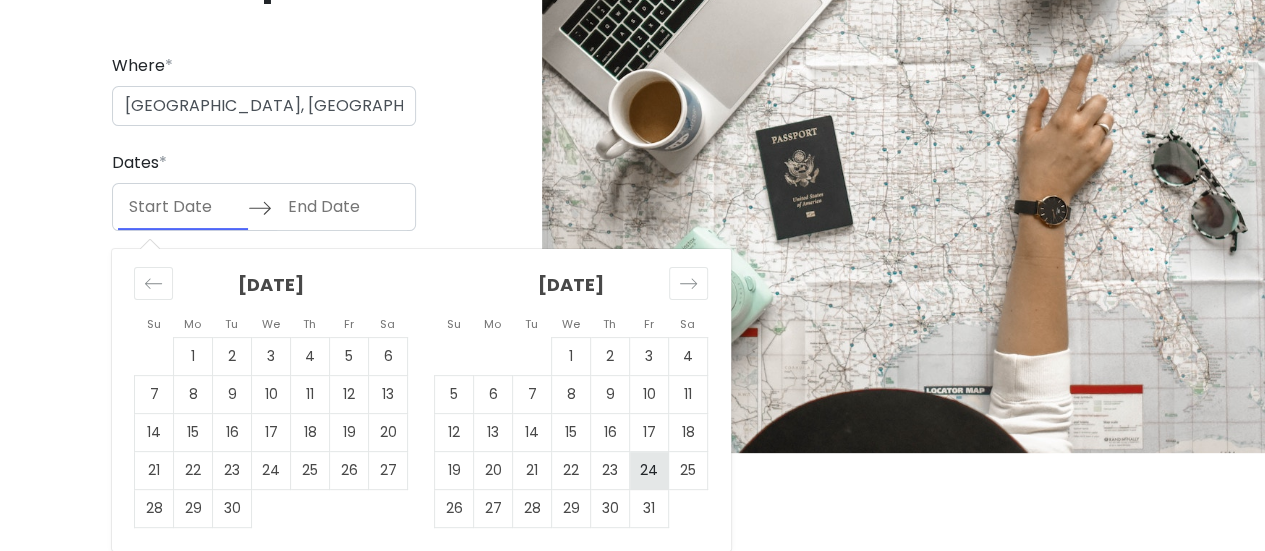 click on "24" at bounding box center [649, 471] 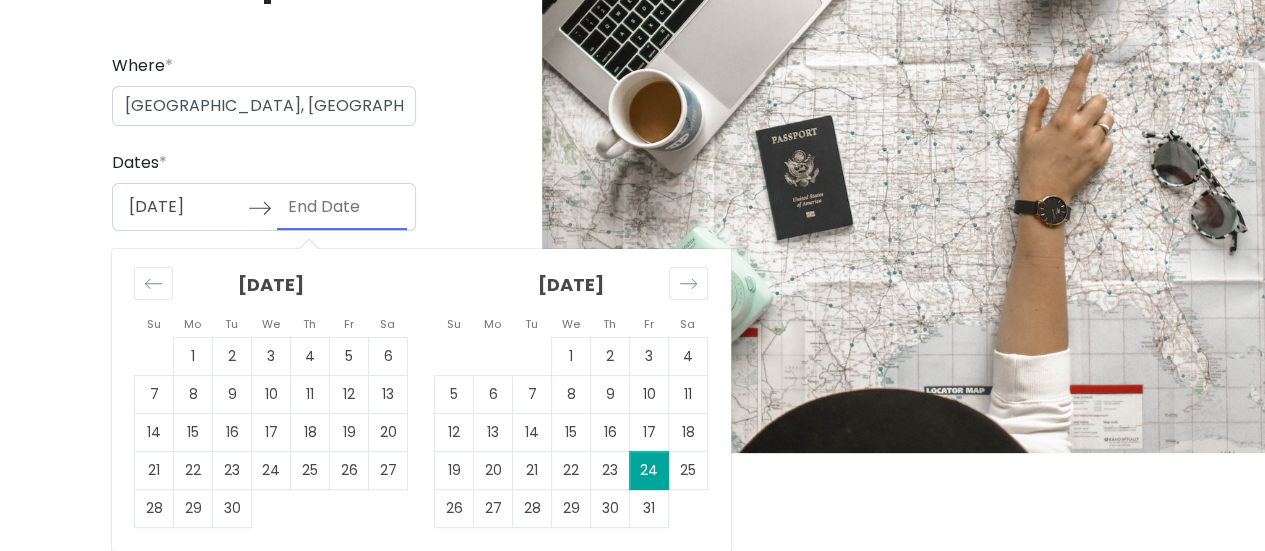 click on "24" at bounding box center (649, 471) 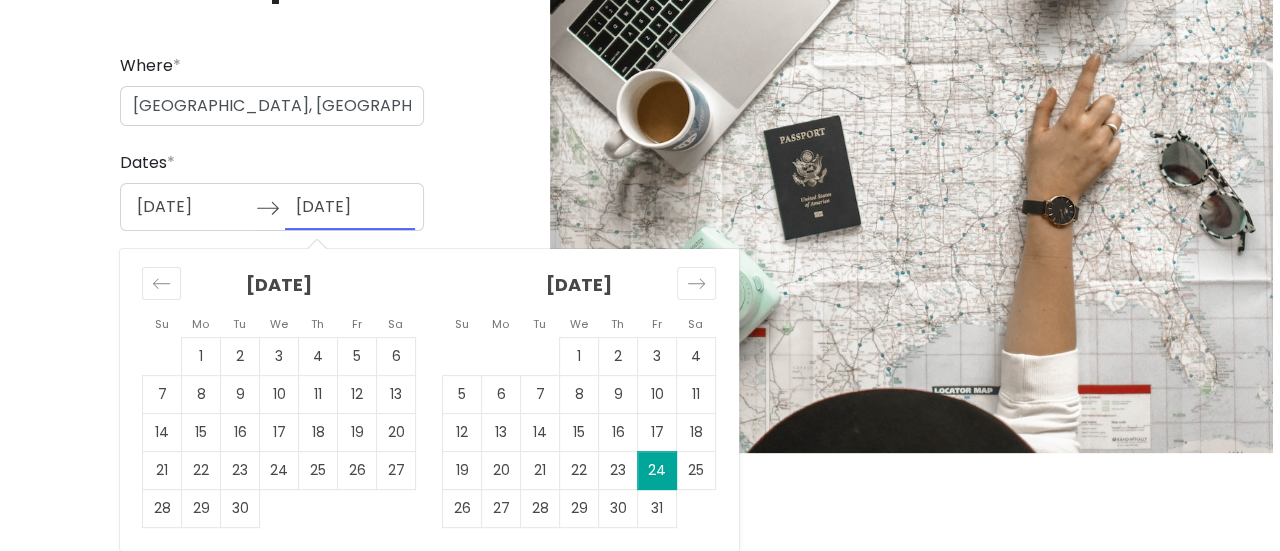 scroll, scrollTop: 0, scrollLeft: 0, axis: both 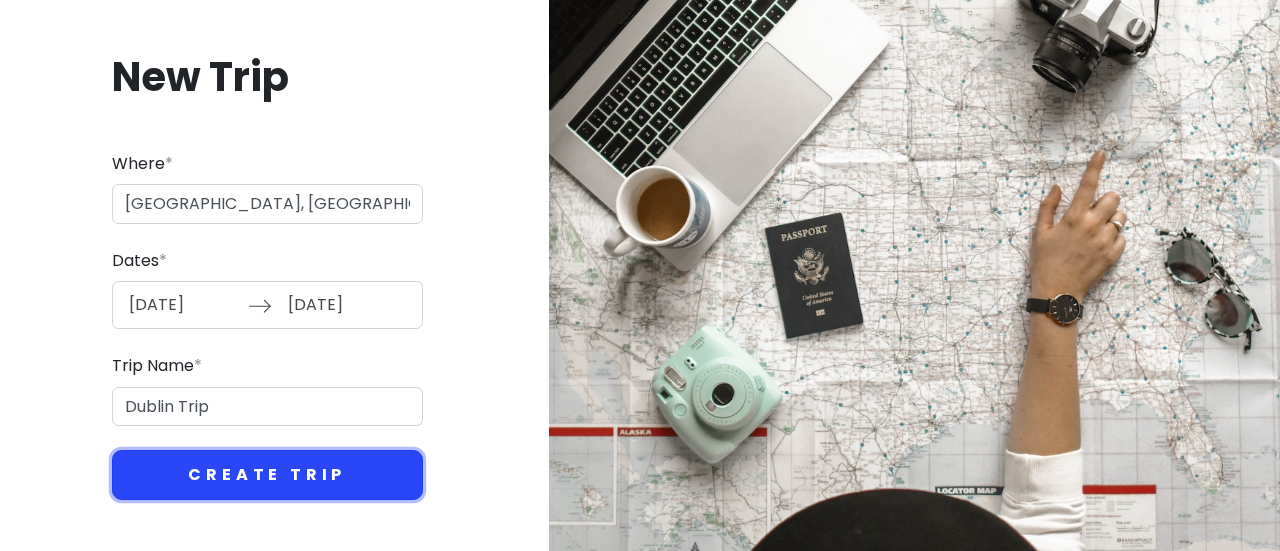 click on "Create Trip" at bounding box center [267, 475] 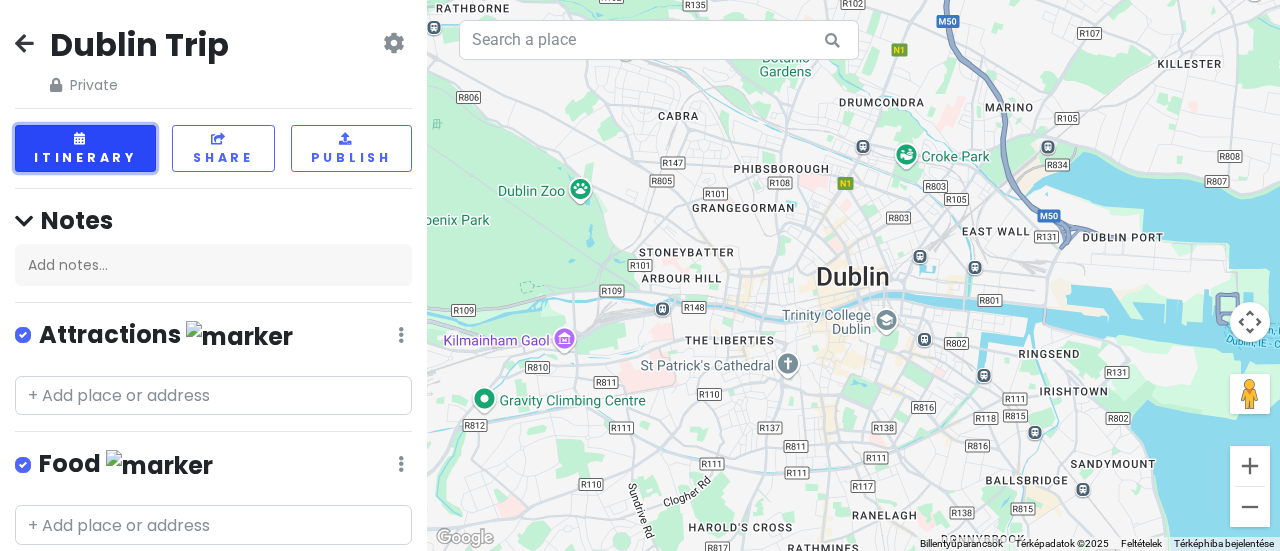 click on "Itinerary" at bounding box center [85, 148] 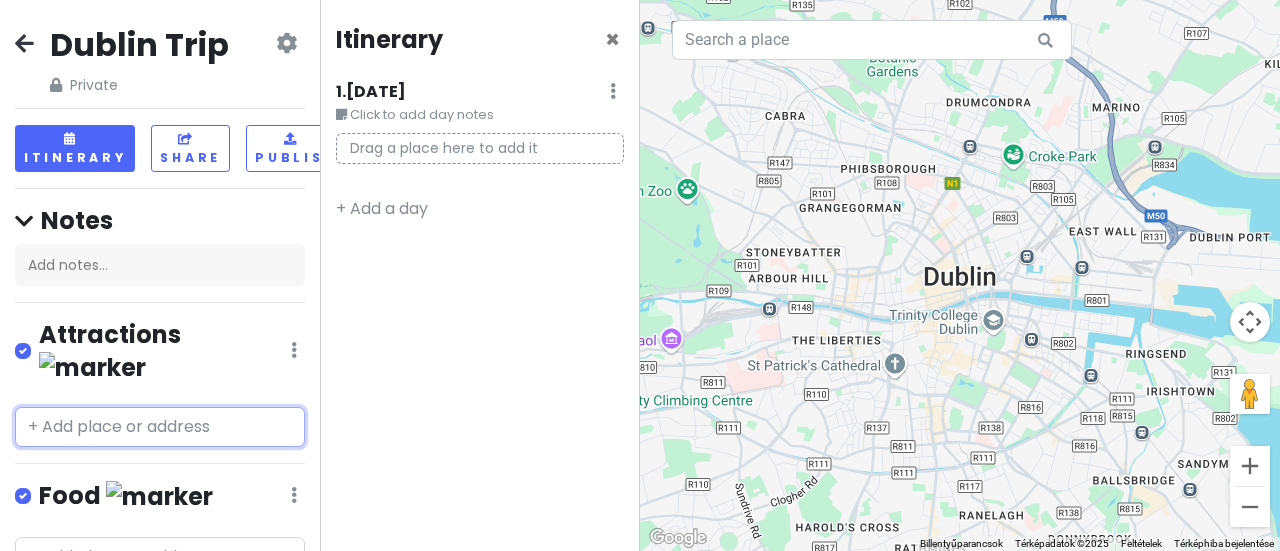 click at bounding box center [160, 427] 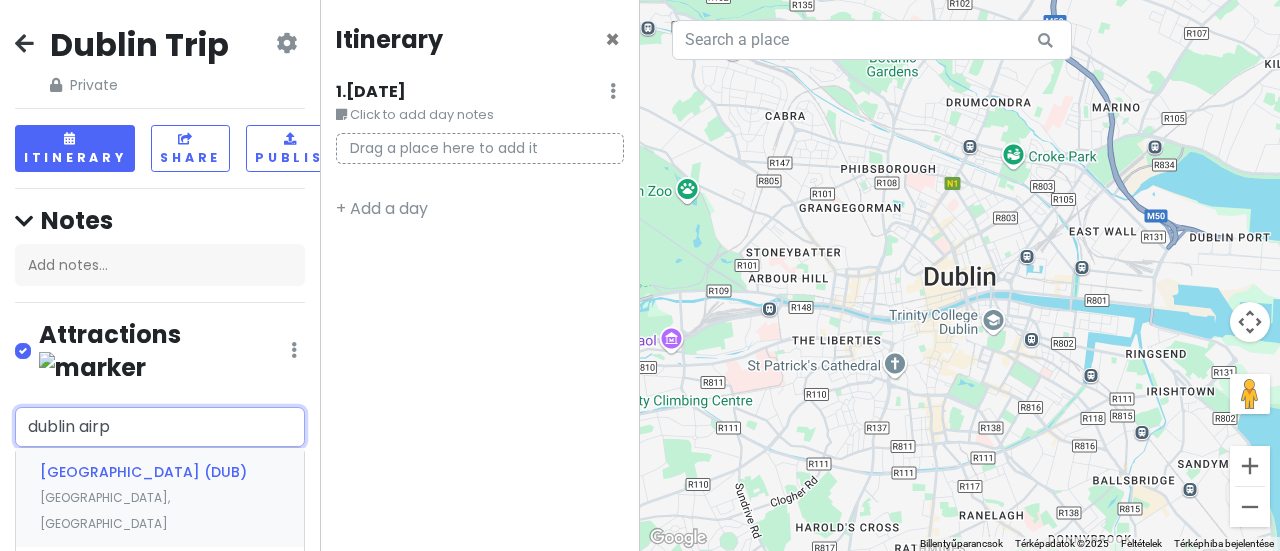 type on "dublin airpo" 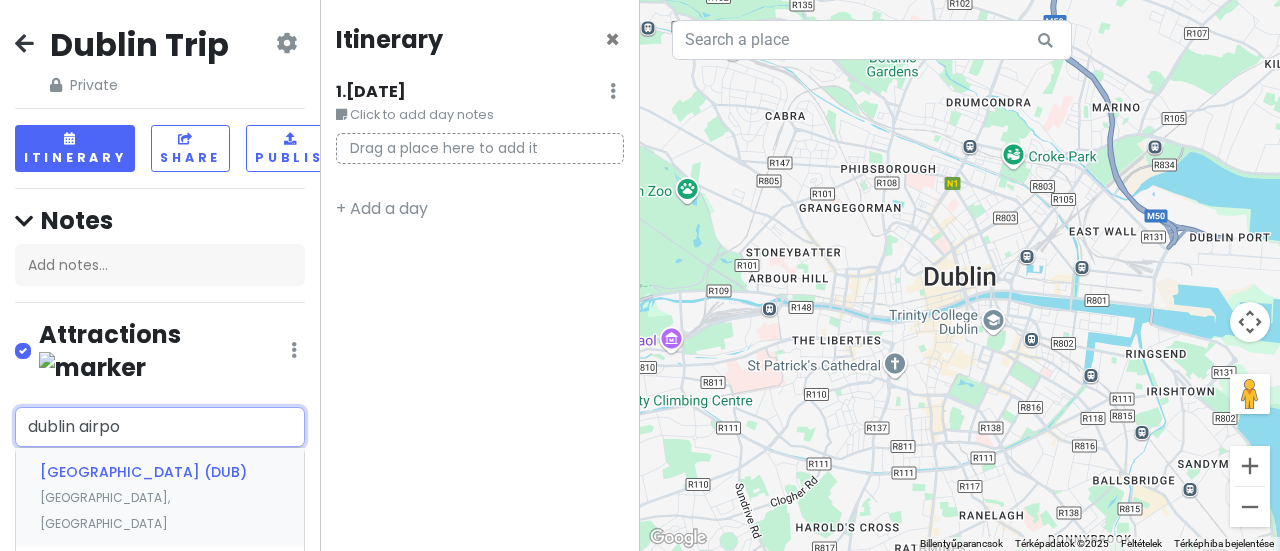 click on "[GEOGRAPHIC_DATA] (DUB)   [GEOGRAPHIC_DATA], [GEOGRAPHIC_DATA]" at bounding box center [160, 497] 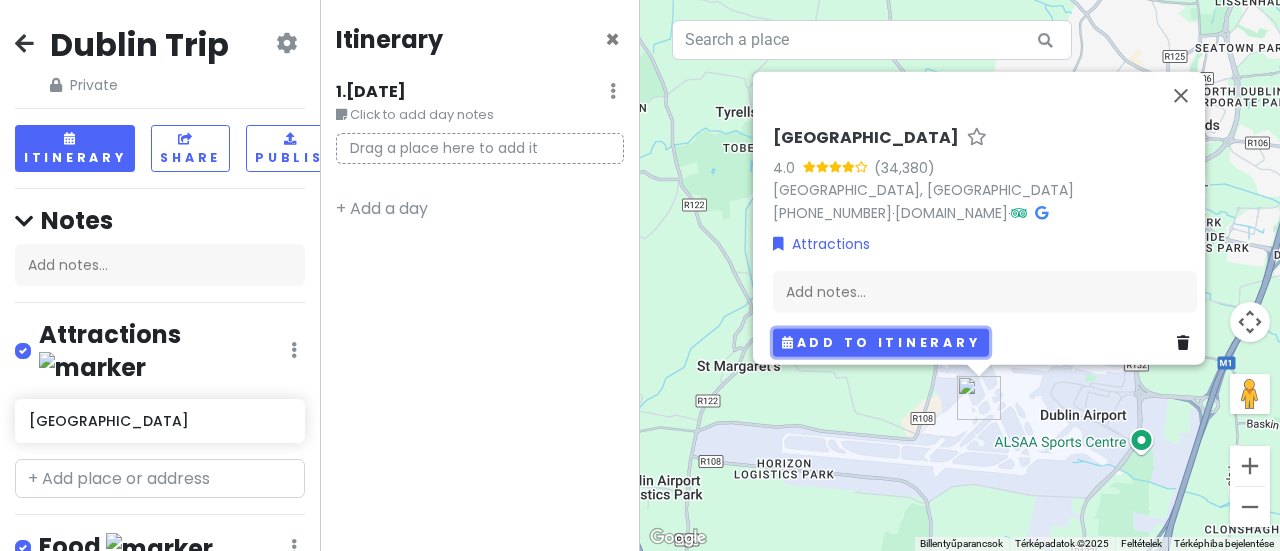 click on "Add to itinerary" at bounding box center [881, 342] 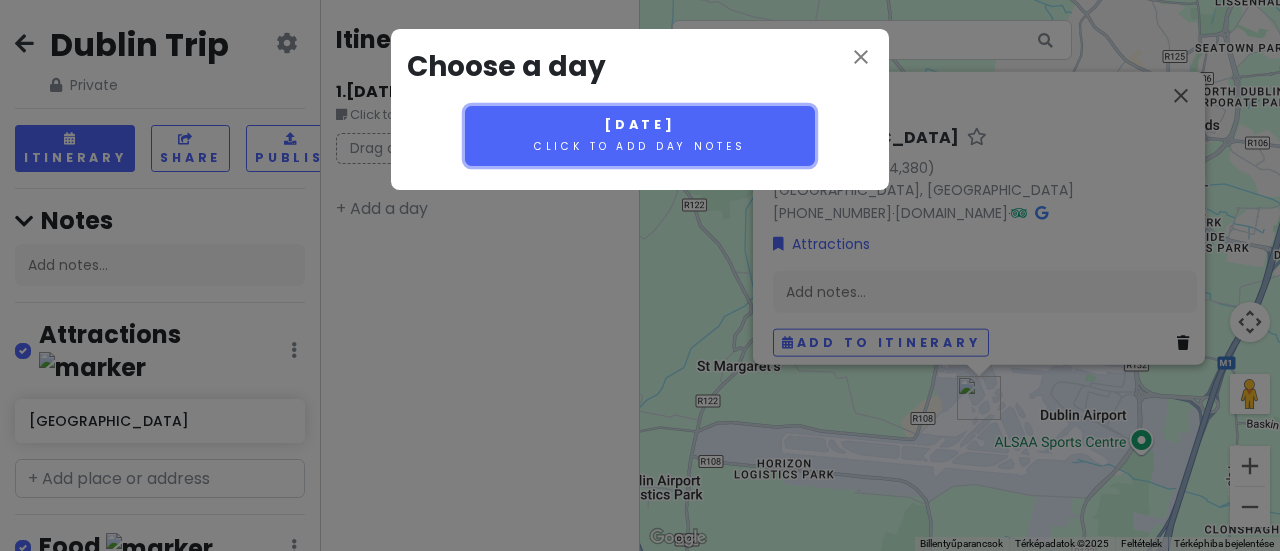 click on "[DATE] Click to add day notes" at bounding box center [640, 136] 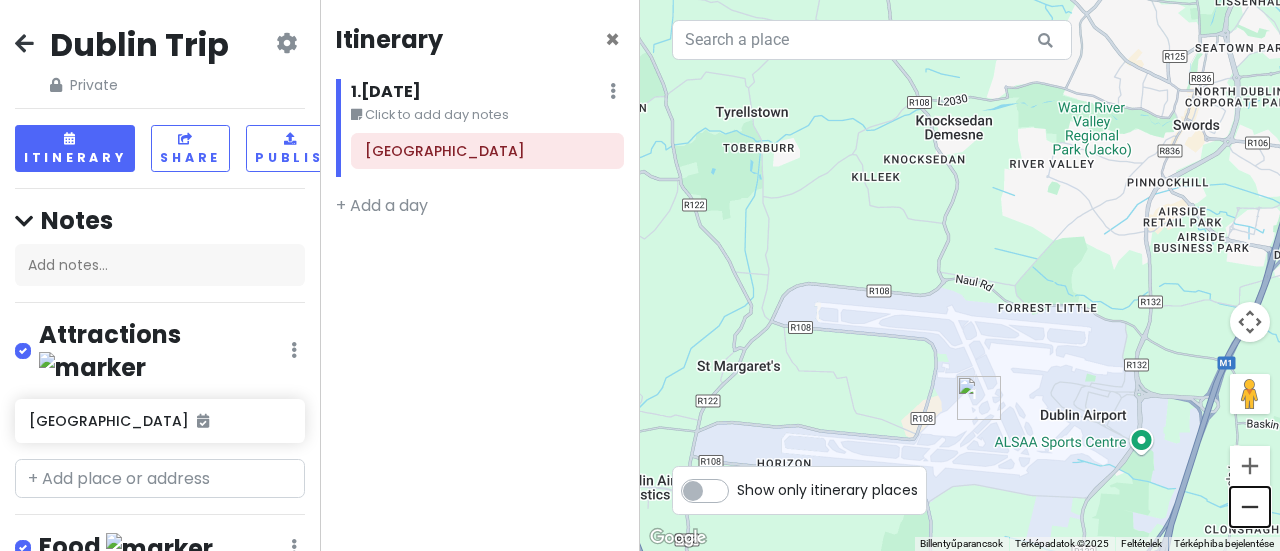click at bounding box center (1250, 507) 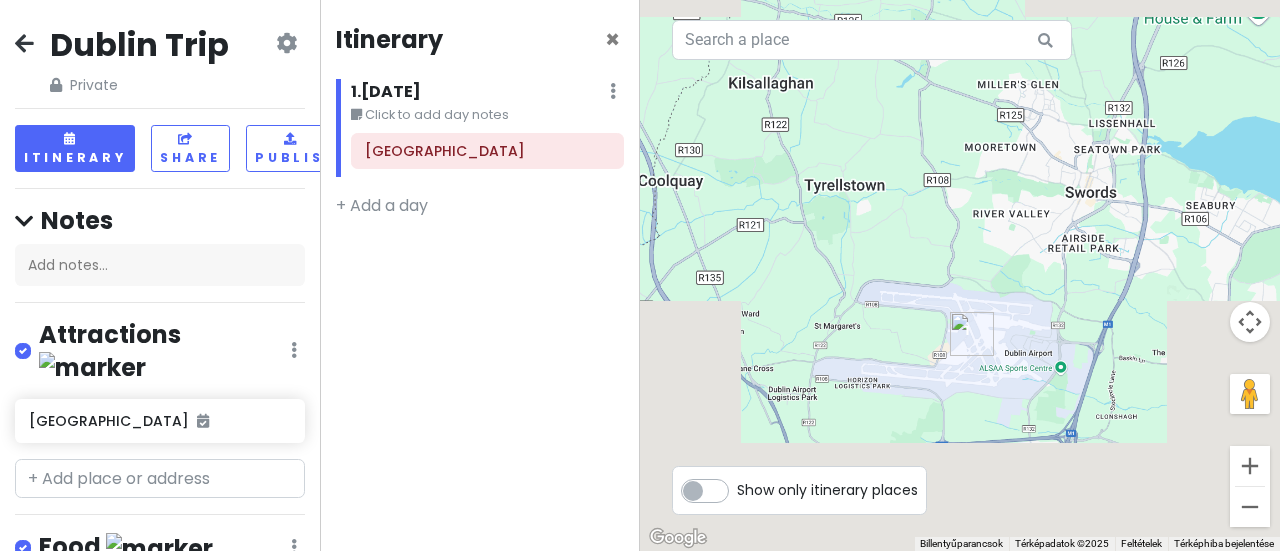click at bounding box center [1250, 507] 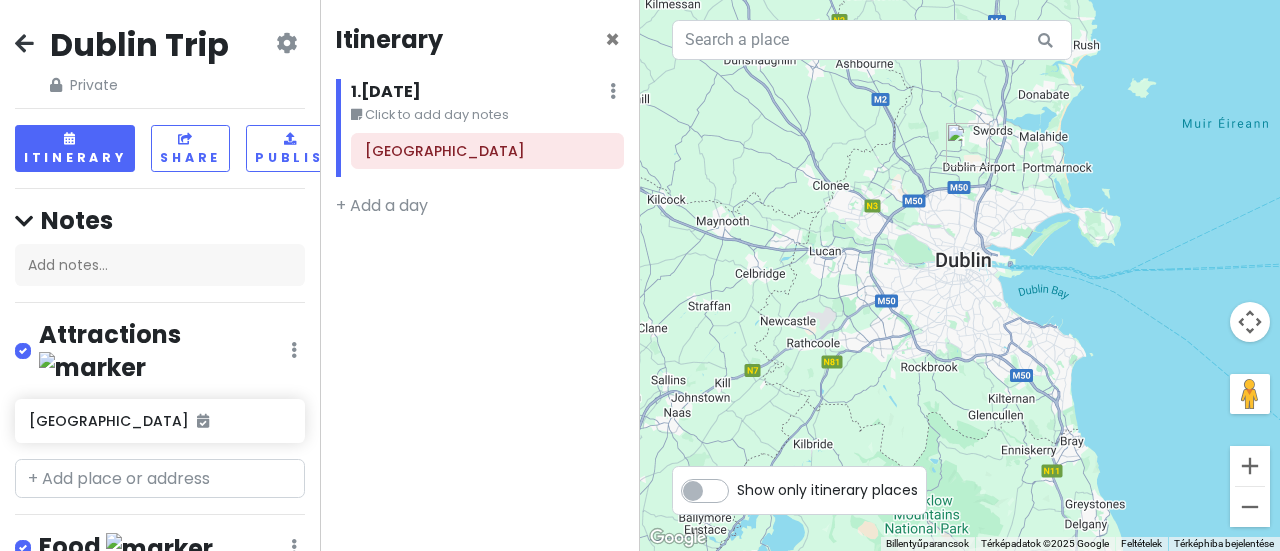drag, startPoint x: 1088, startPoint y: 462, endPoint x: 1090, endPoint y: 332, distance: 130.01538 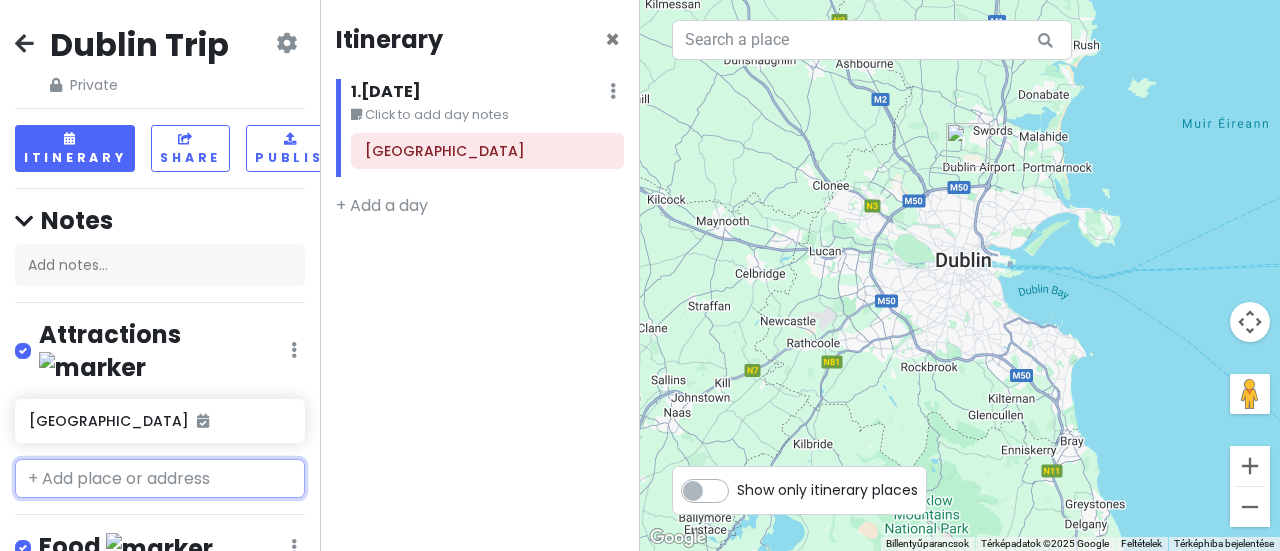 click at bounding box center [160, 479] 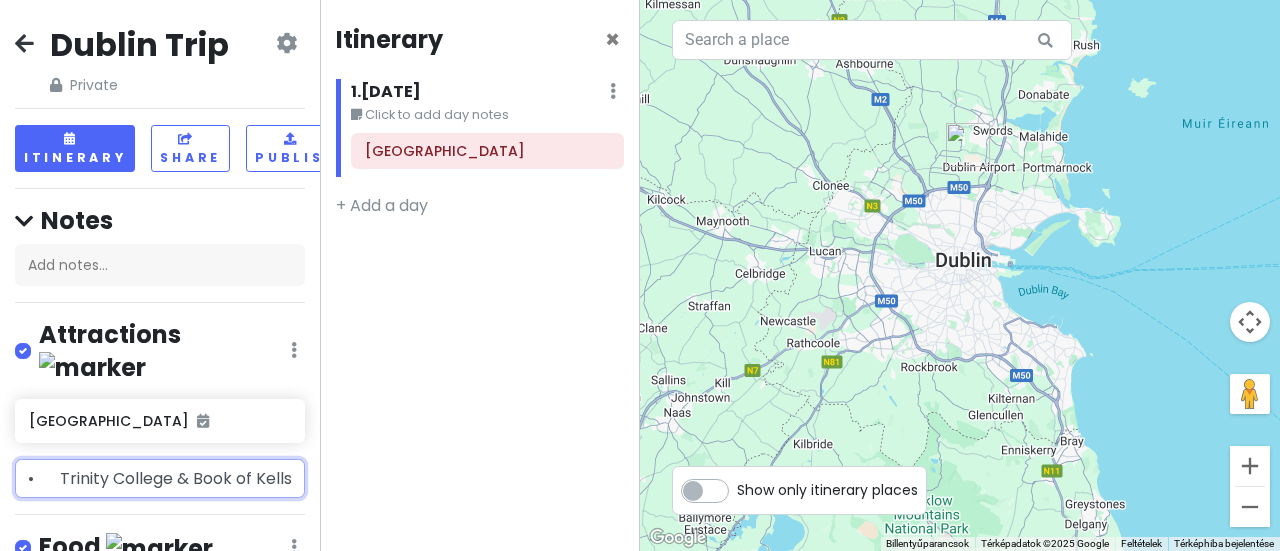 scroll, scrollTop: 0, scrollLeft: 20, axis: horizontal 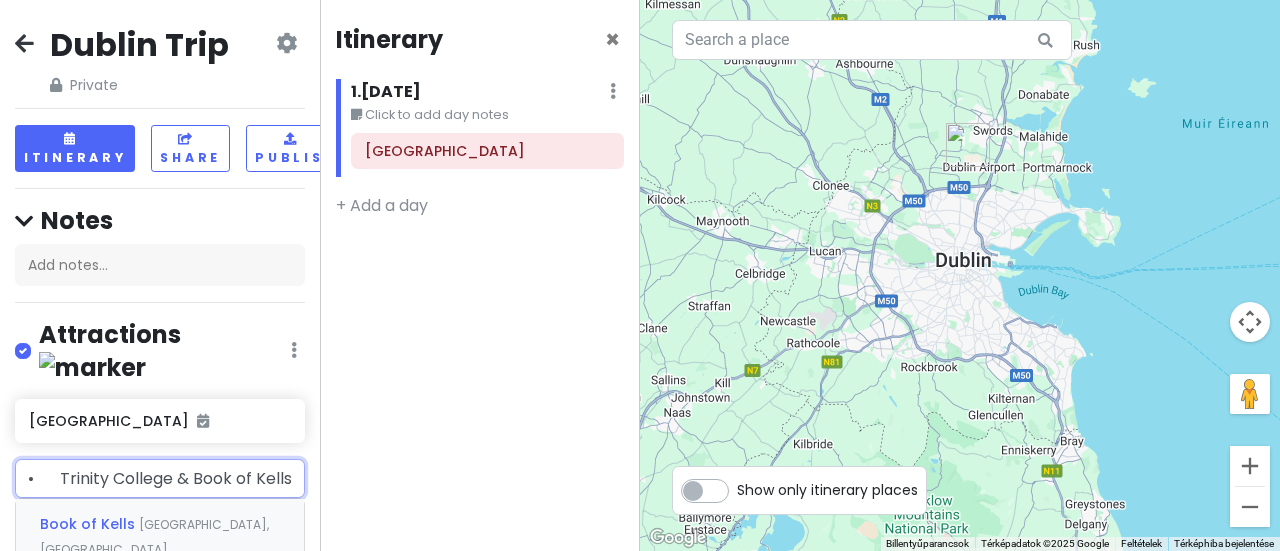 click on "[GEOGRAPHIC_DATA], [GEOGRAPHIC_DATA], [GEOGRAPHIC_DATA], [GEOGRAPHIC_DATA]" at bounding box center [154, 563] 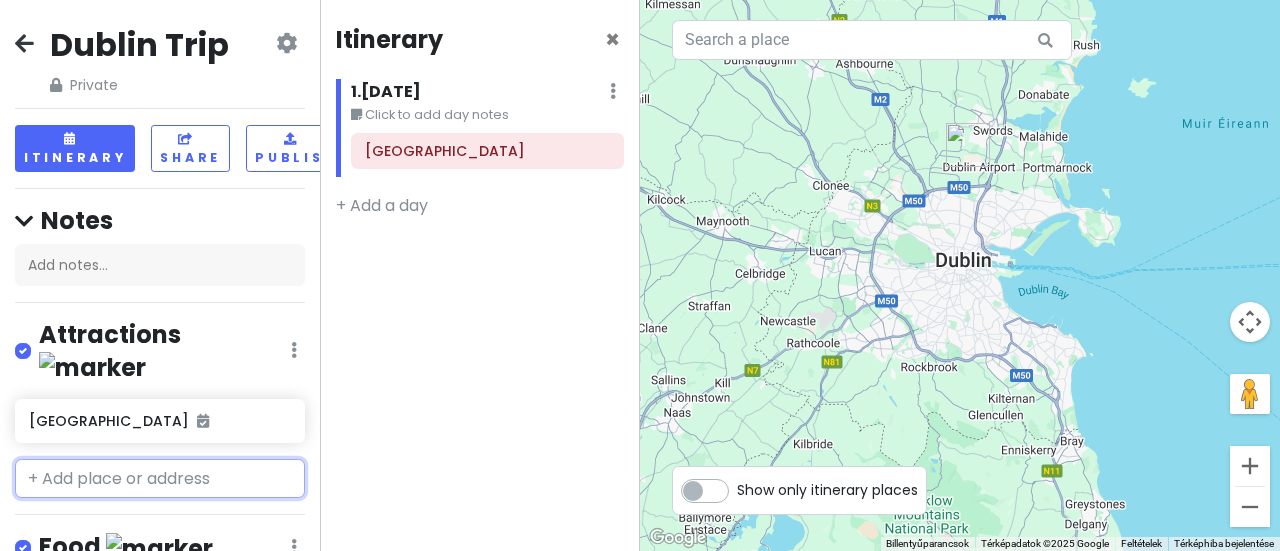 scroll, scrollTop: 0, scrollLeft: 0, axis: both 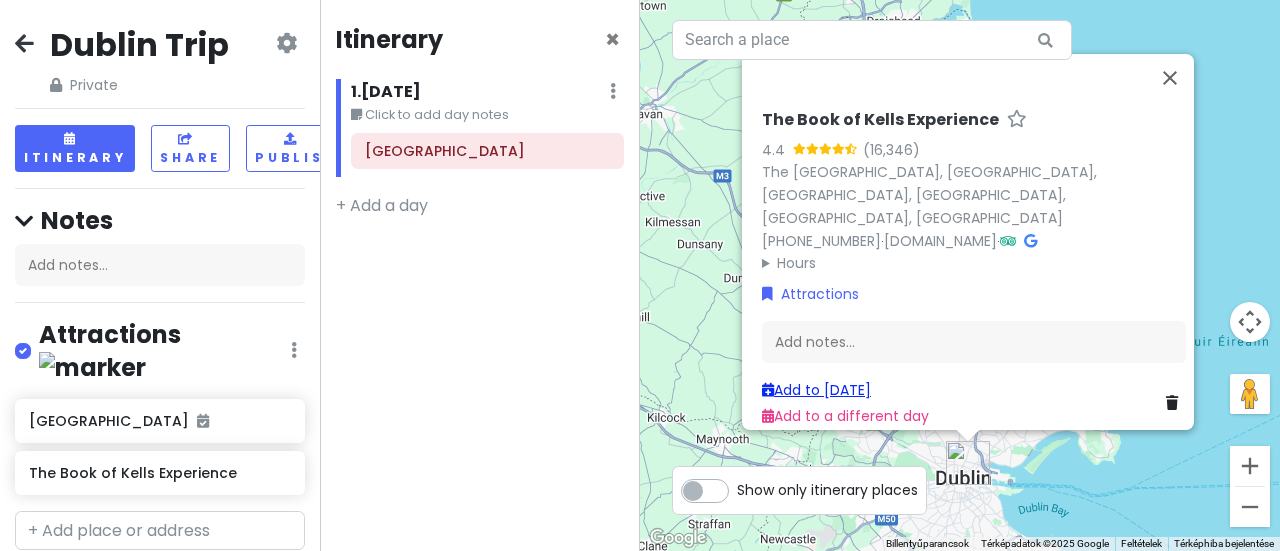 click on "Add to   [DATE]" at bounding box center [816, 389] 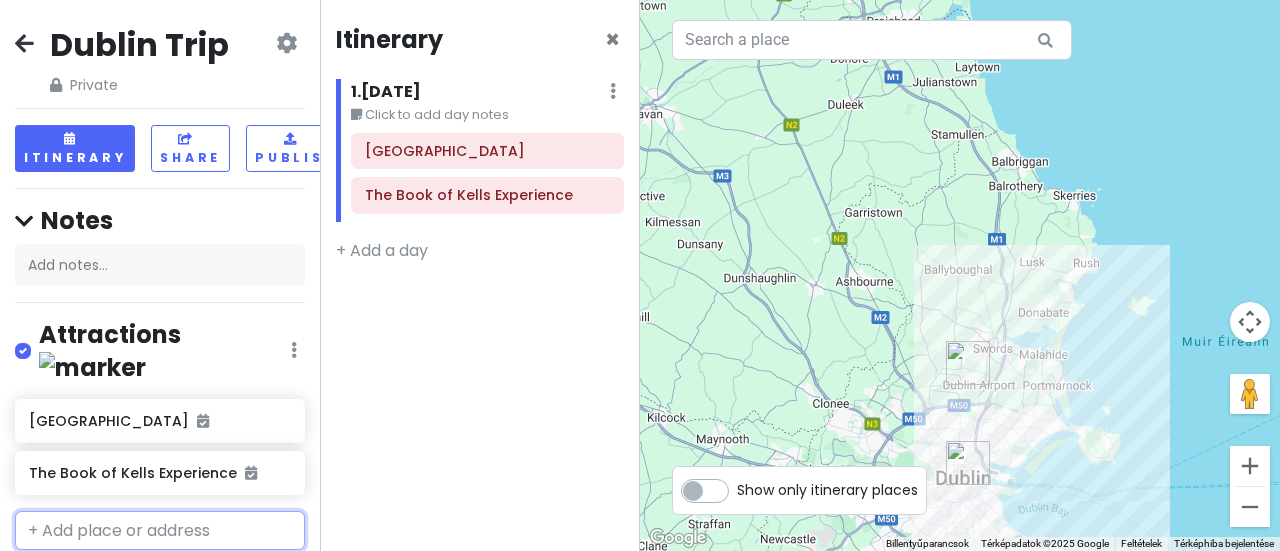 click at bounding box center (160, 531) 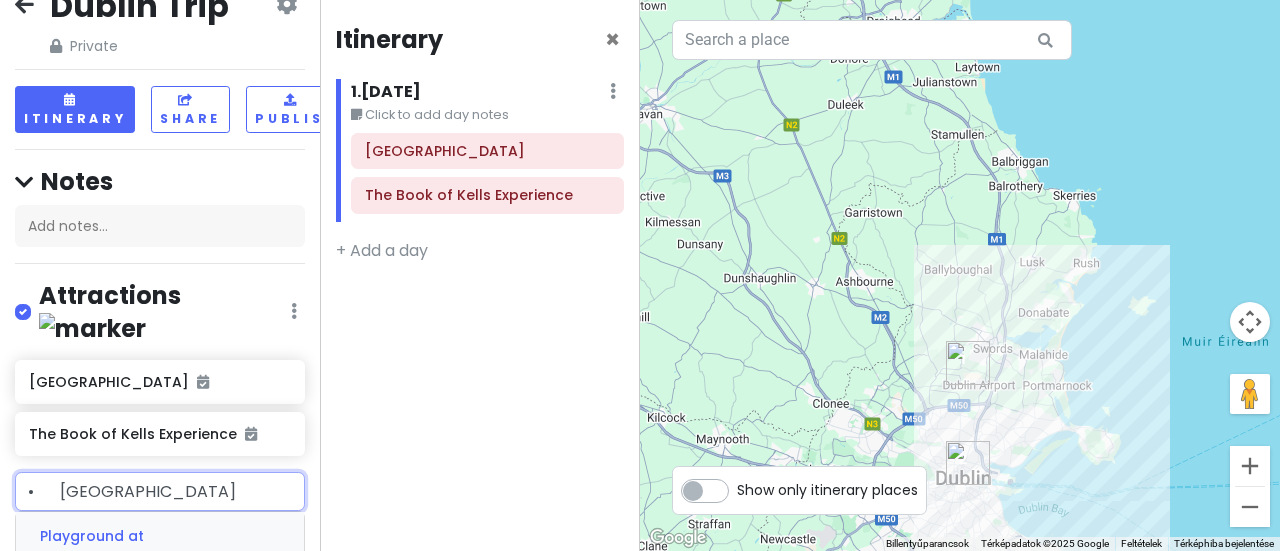 scroll, scrollTop: 100, scrollLeft: 0, axis: vertical 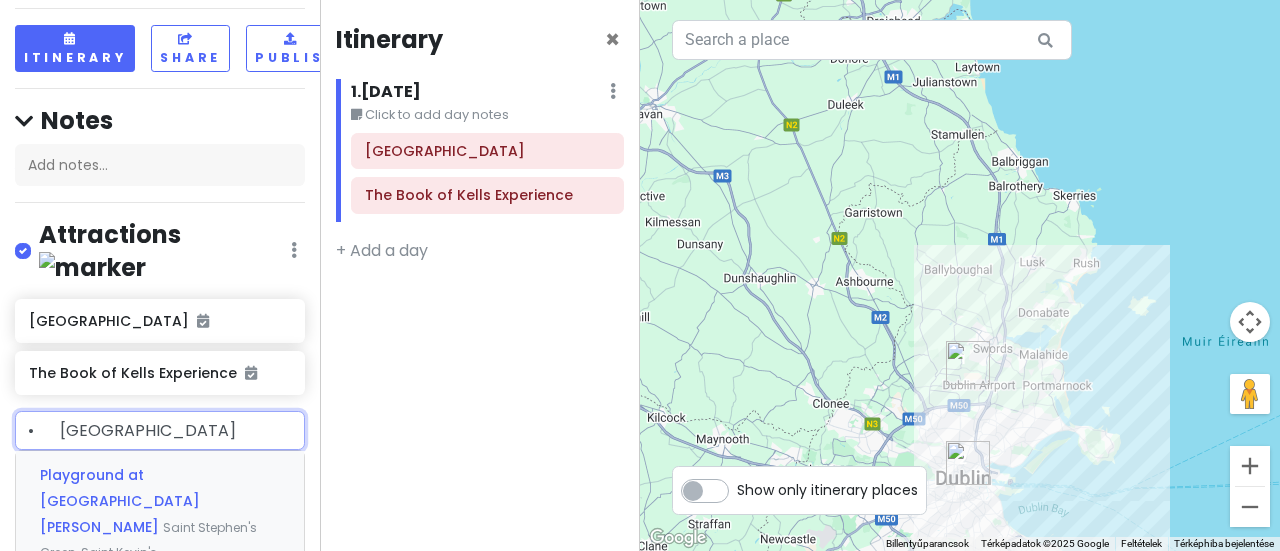 click on "Playground at [GEOGRAPHIC_DATA][PERSON_NAME]" at bounding box center [120, 500] 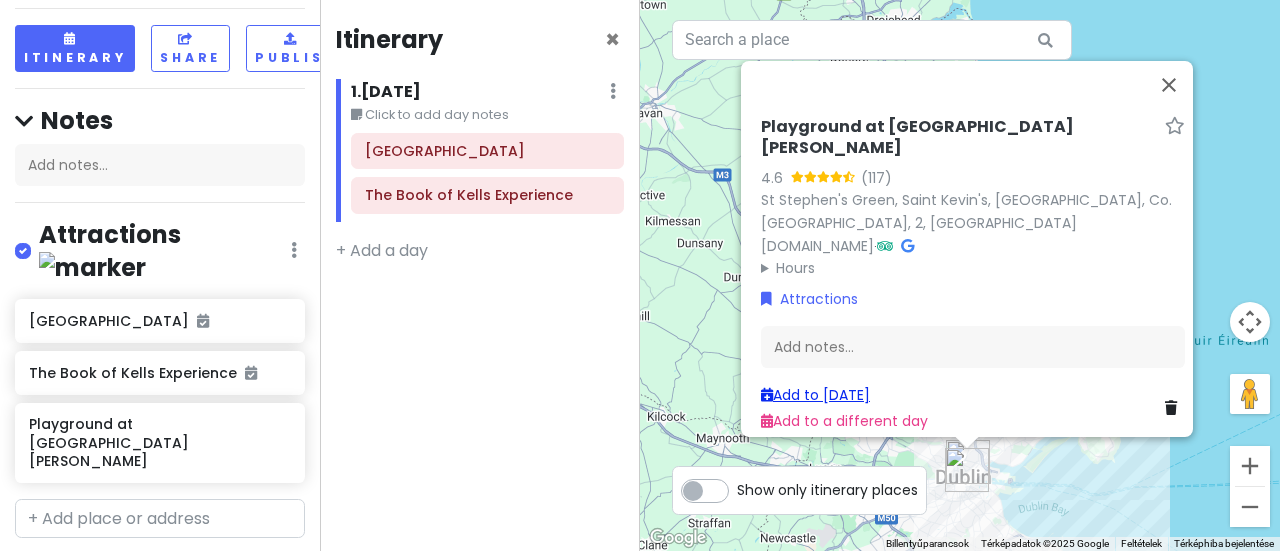 click on "Add to   [DATE]" at bounding box center (815, 394) 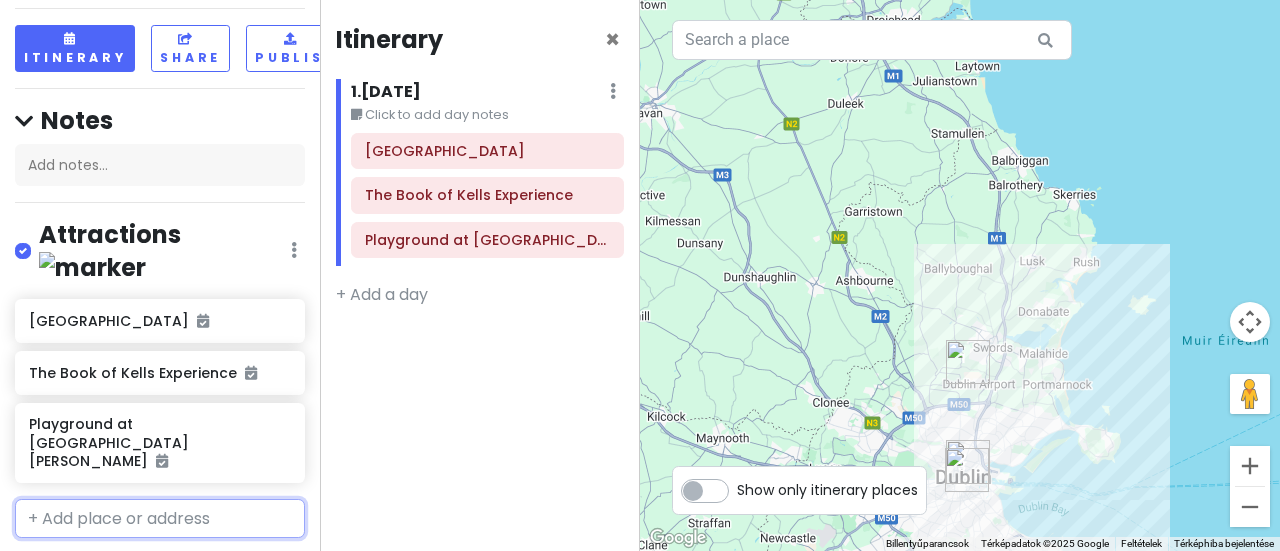 click at bounding box center (160, 519) 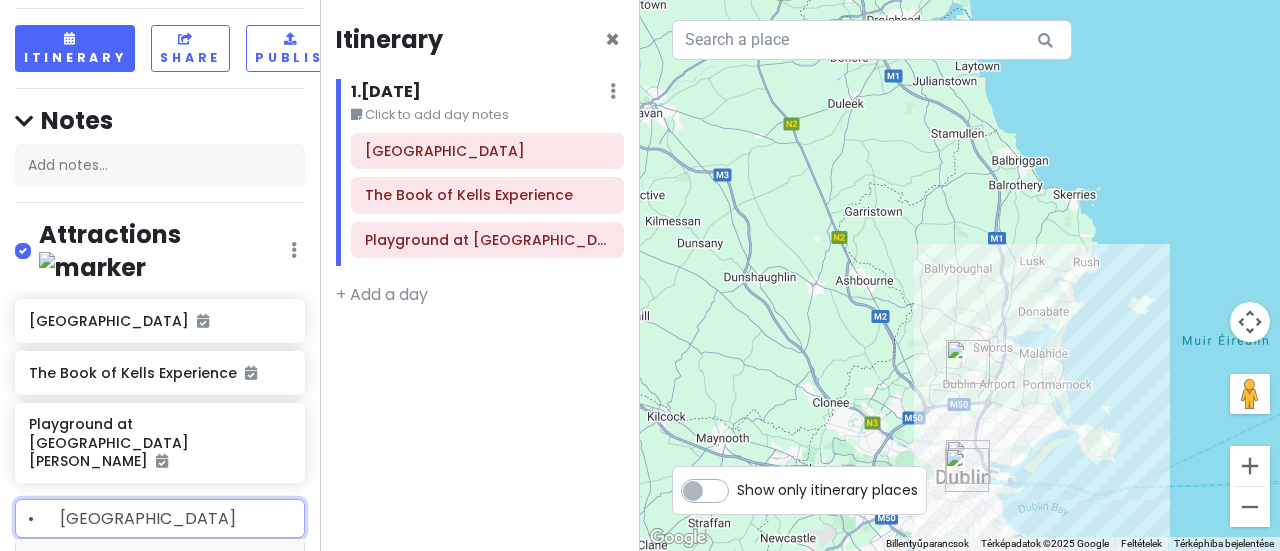 click on "[GEOGRAPHIC_DATA], [GEOGRAPHIC_DATA]" at bounding box center (105, 602) 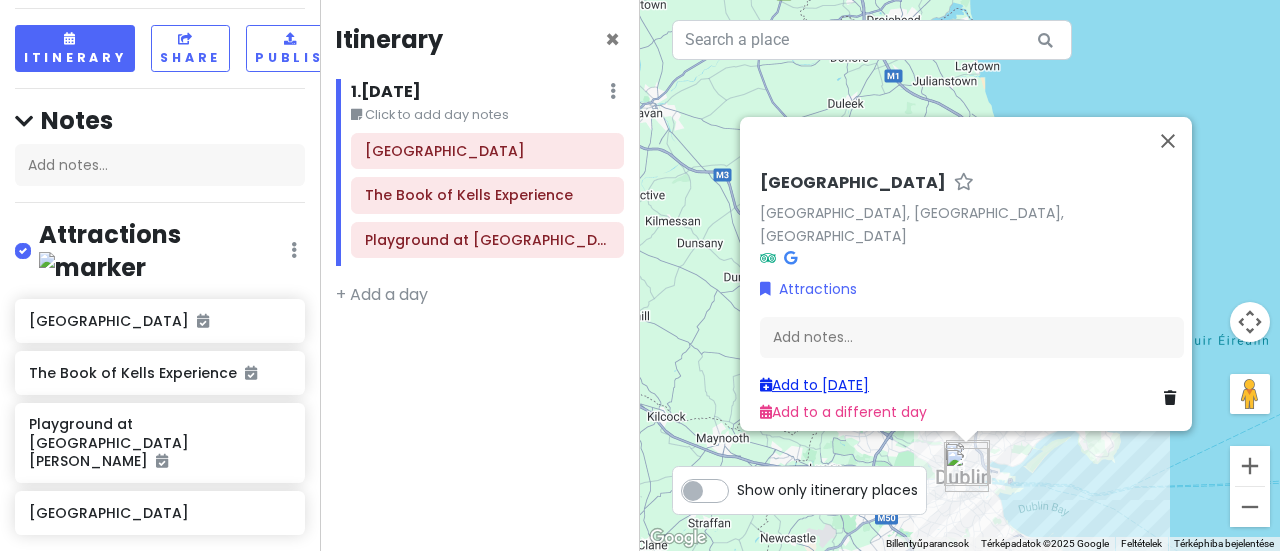 click on "Add to   [DATE]" at bounding box center [814, 385] 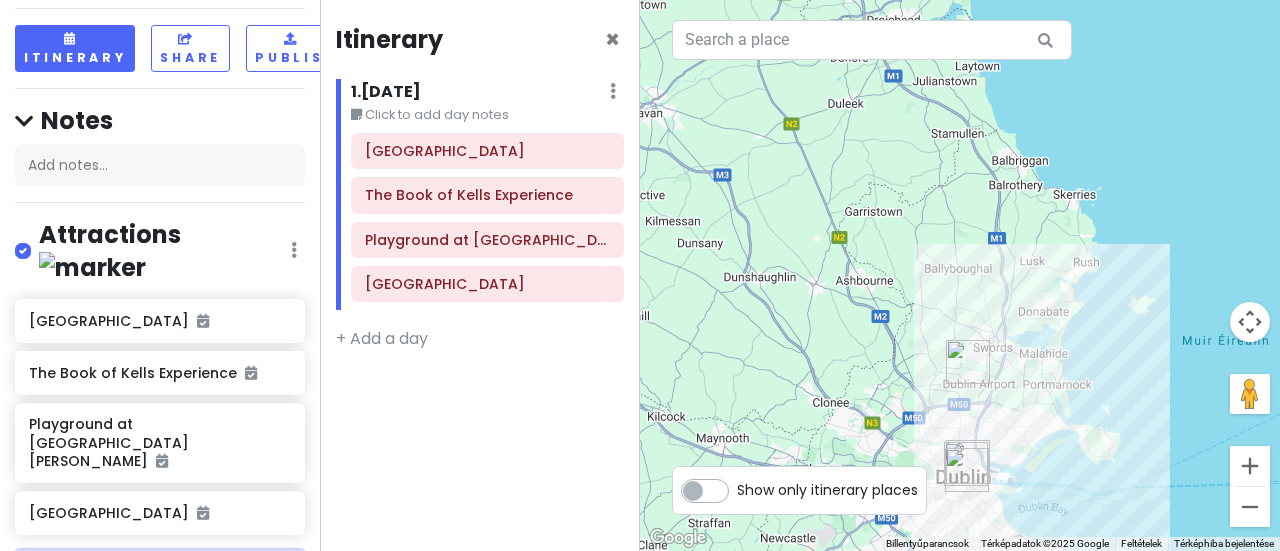click at bounding box center (160, 571) 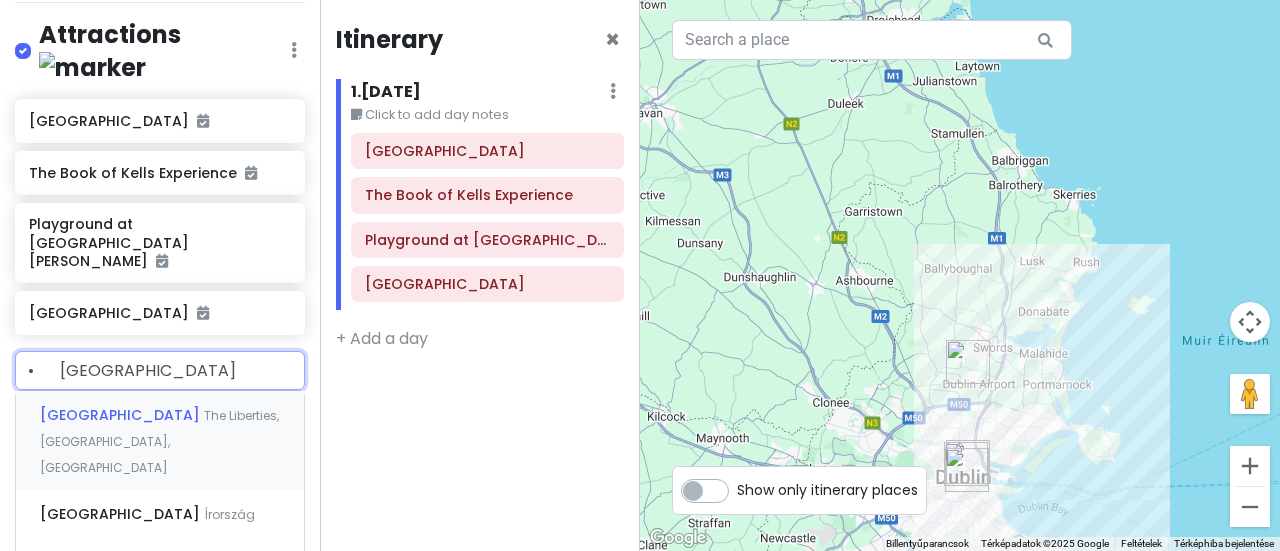 click on "Dublinia   The Liberties, [GEOGRAPHIC_DATA], [GEOGRAPHIC_DATA]" at bounding box center (160, 440) 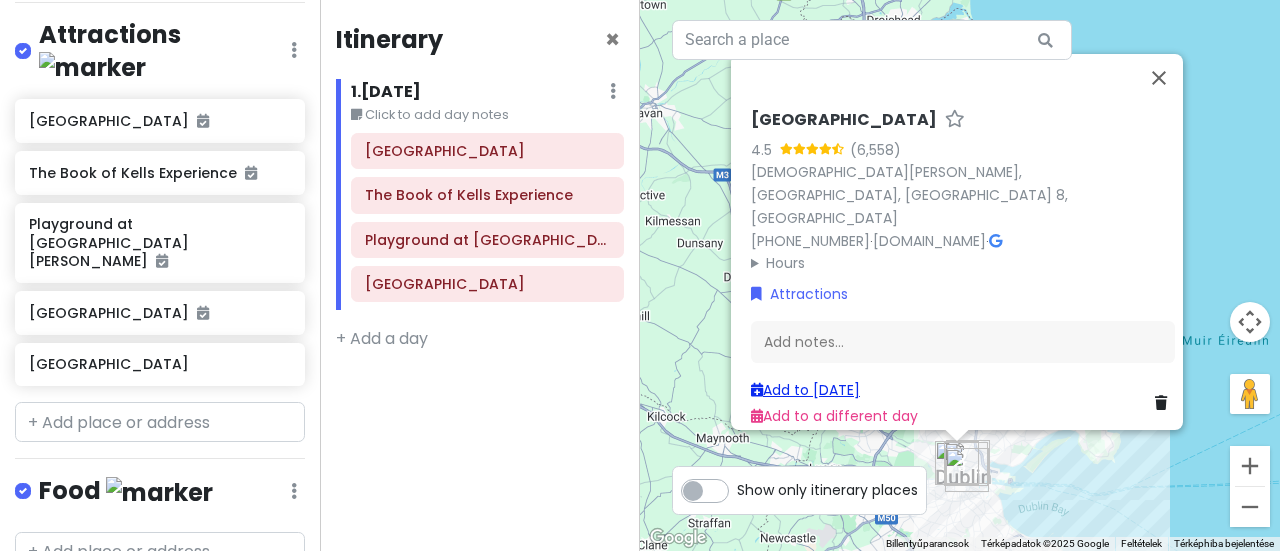 click on "Add to   [DATE]" at bounding box center [805, 389] 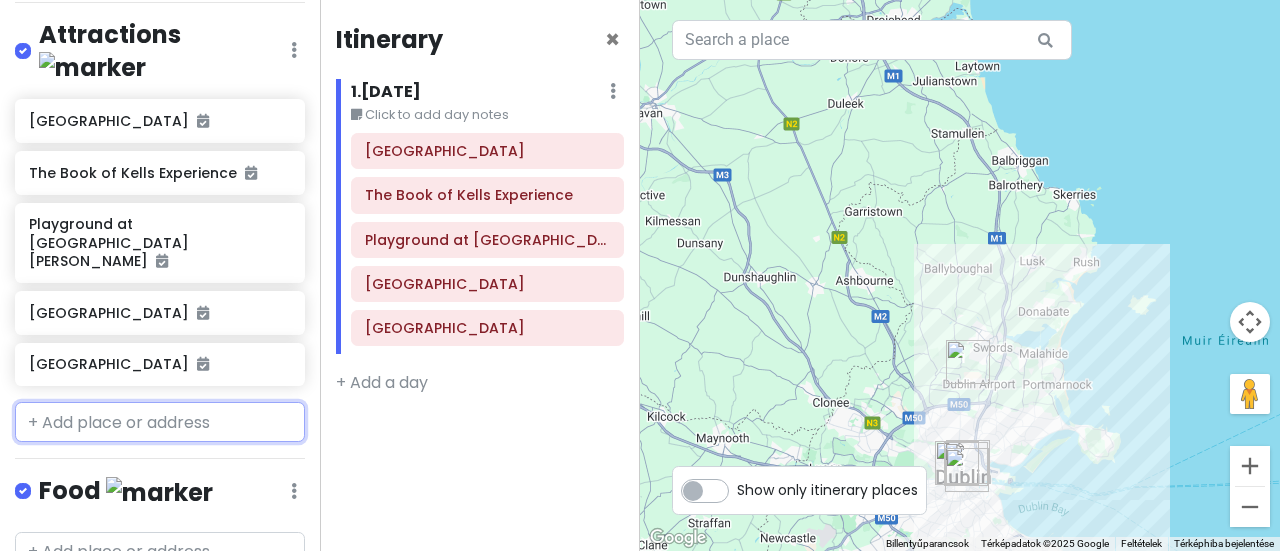 click at bounding box center (160, 422) 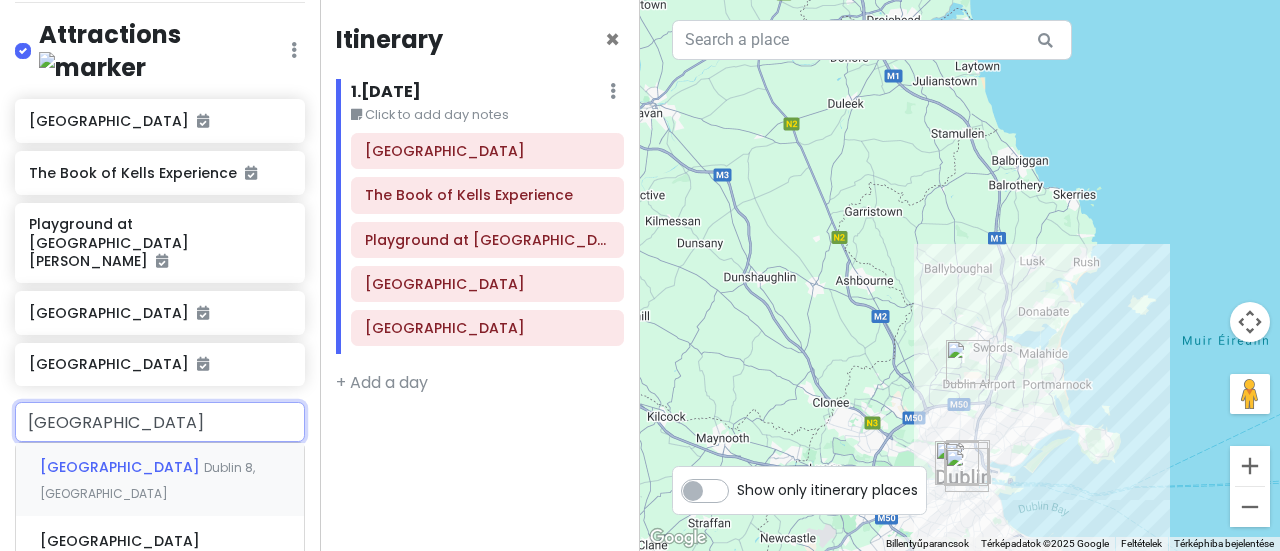 click on "[GEOGRAPHIC_DATA]" at bounding box center (122, 467) 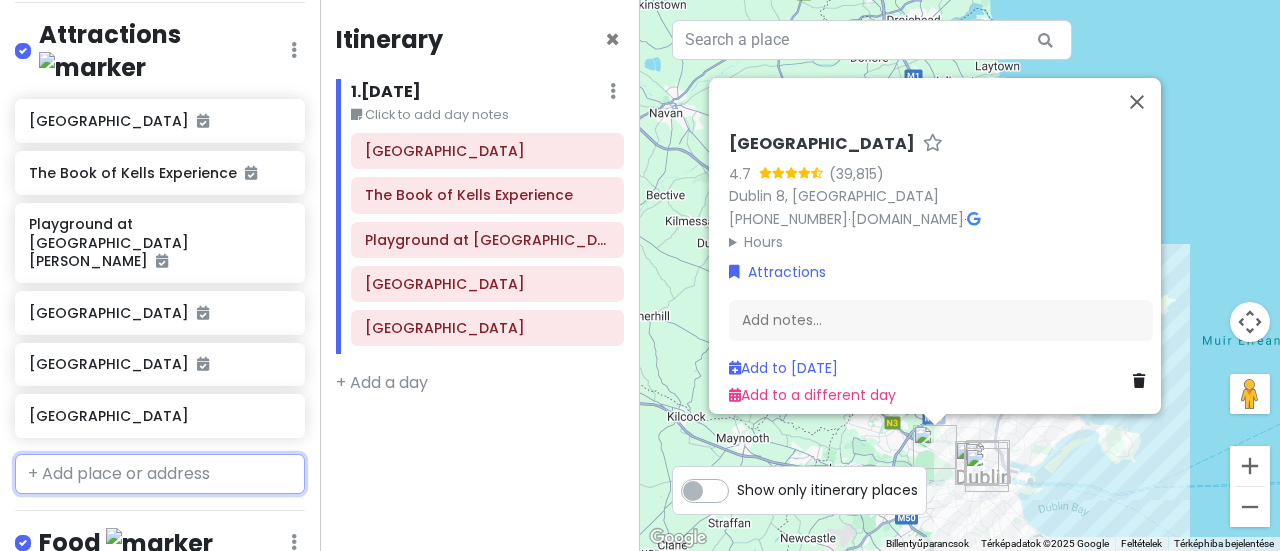 click at bounding box center (160, 474) 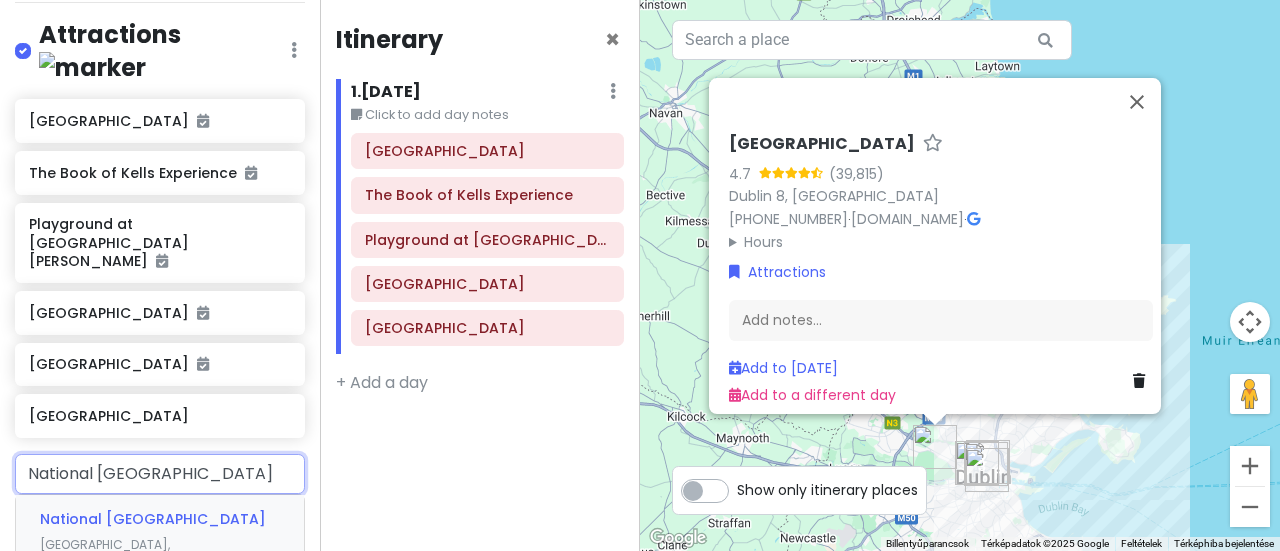 click on "National [GEOGRAPHIC_DATA]" at bounding box center [153, 519] 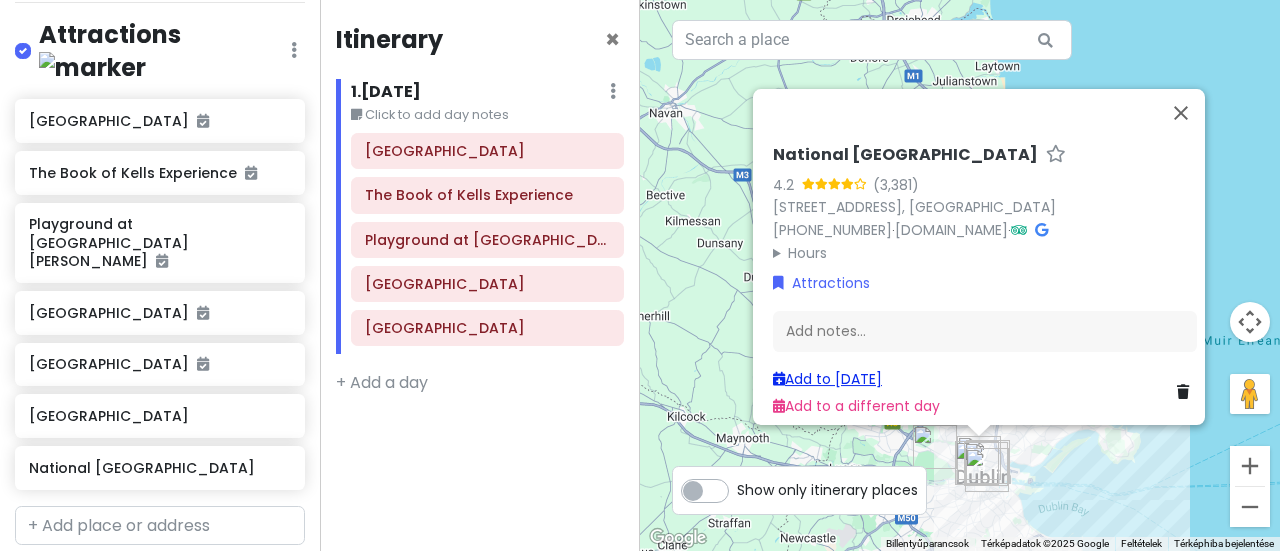click on "Add to   [DATE]" at bounding box center (827, 379) 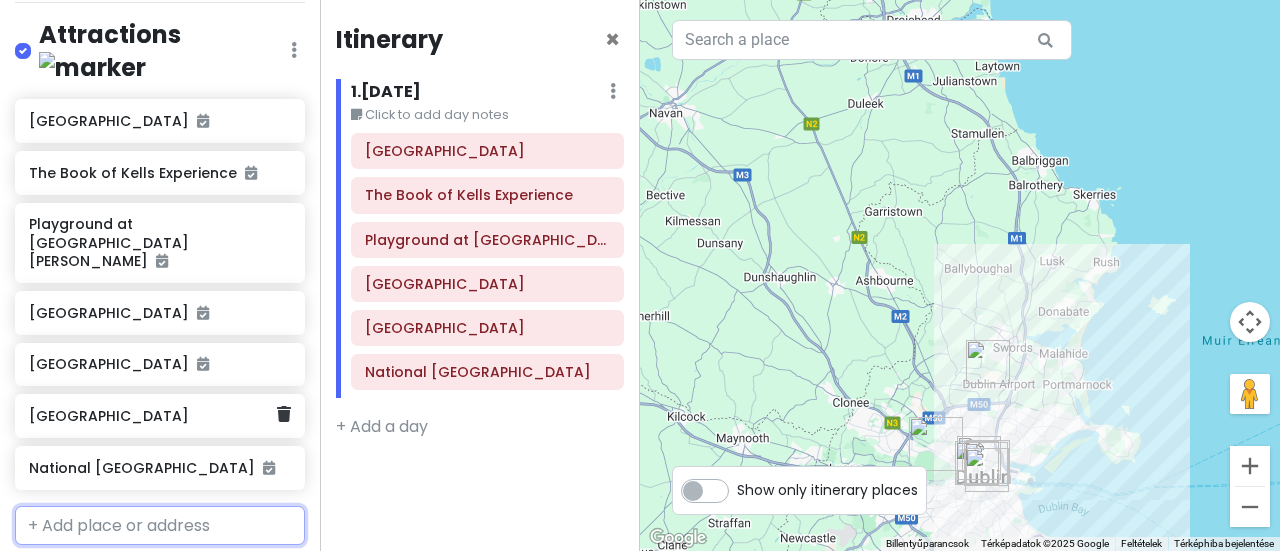 click on "[GEOGRAPHIC_DATA]" at bounding box center (152, 416) 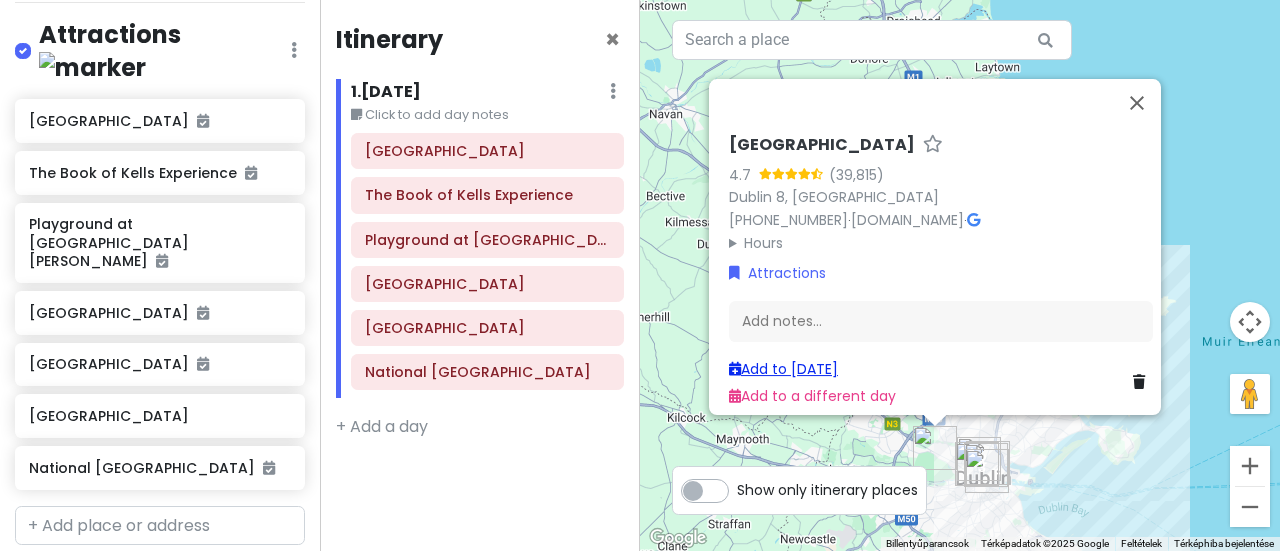 click on "Add to   [DATE]" at bounding box center (783, 369) 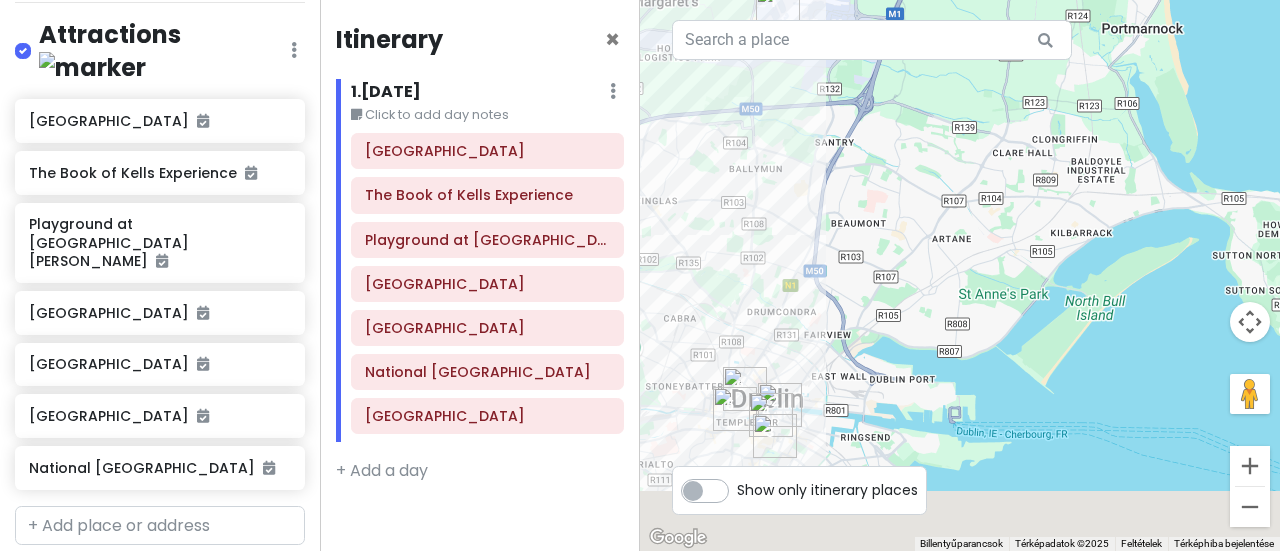 drag, startPoint x: 977, startPoint y: 444, endPoint x: 1110, endPoint y: 198, distance: 279.65158 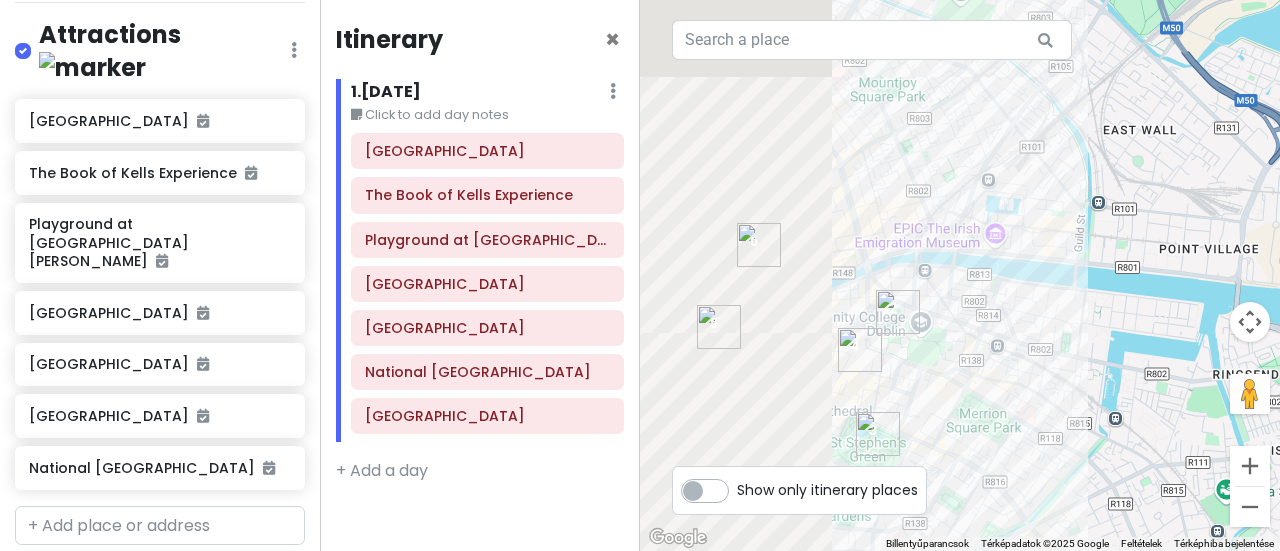 drag, startPoint x: 852, startPoint y: 283, endPoint x: 1279, endPoint y: 223, distance: 431.19485 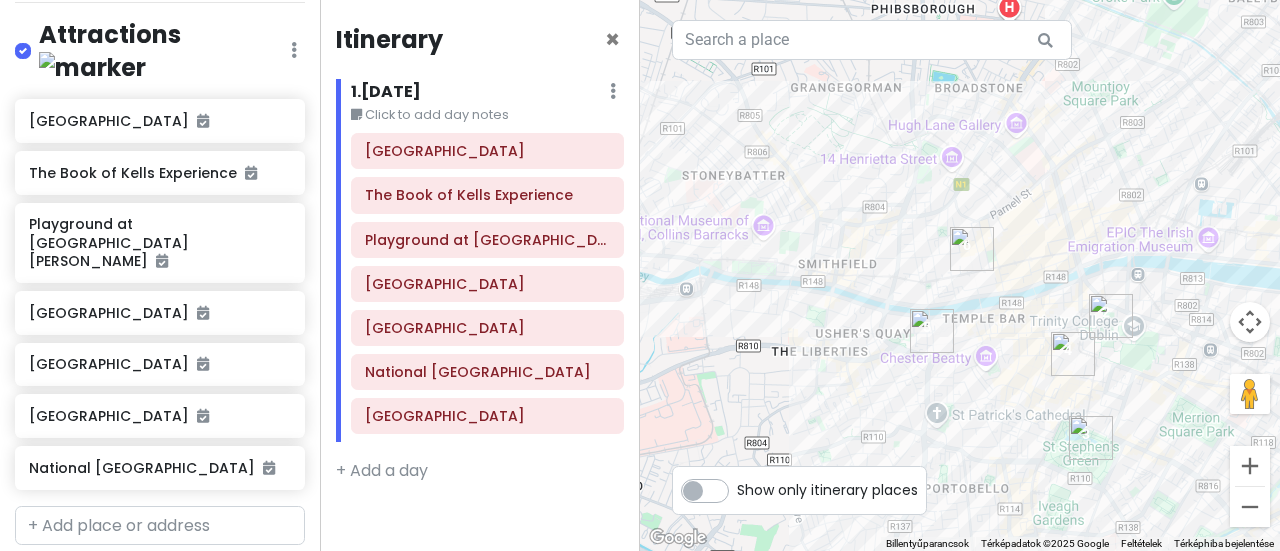 drag, startPoint x: 994, startPoint y: 459, endPoint x: 1210, endPoint y: 467, distance: 216.1481 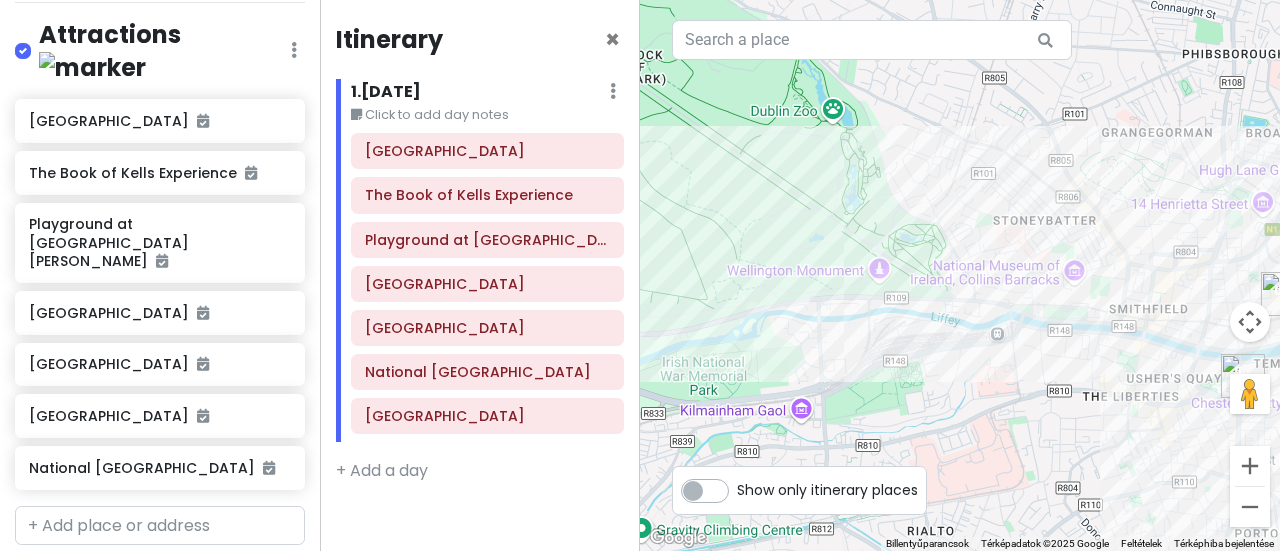 drag, startPoint x: 852, startPoint y: 407, endPoint x: 1173, endPoint y: 450, distance: 323.86725 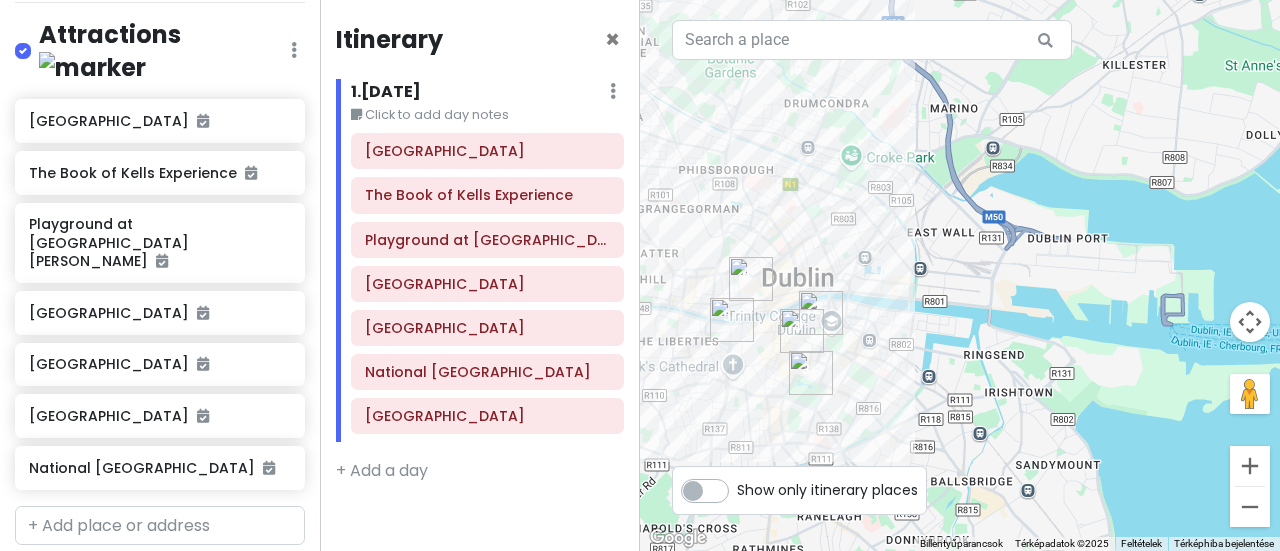 drag, startPoint x: 1078, startPoint y: 396, endPoint x: 673, endPoint y: 359, distance: 406.6866 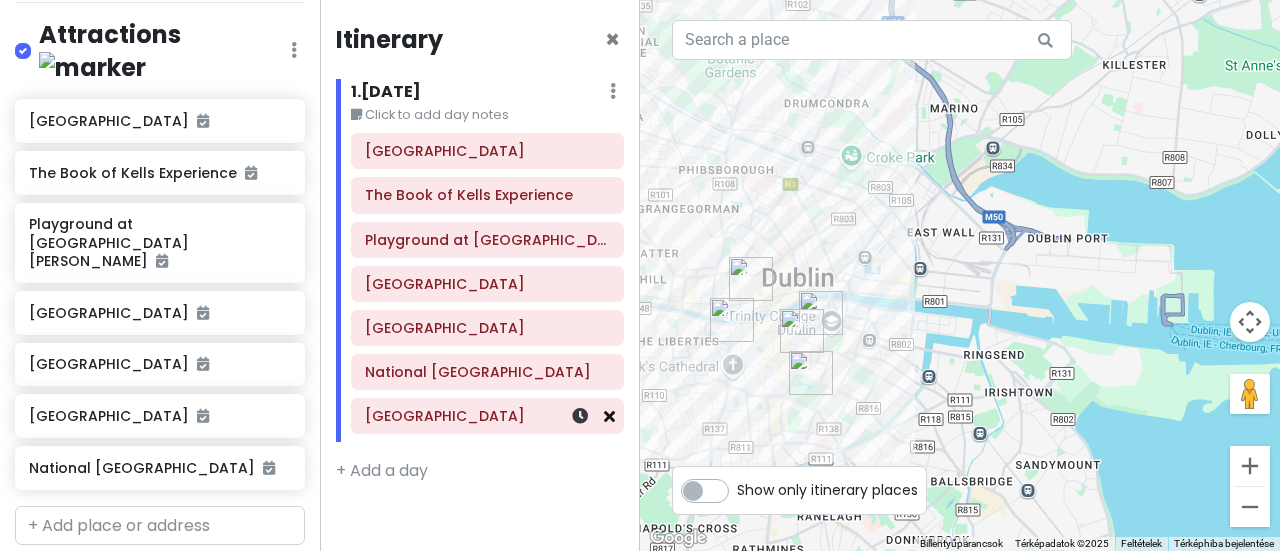 click at bounding box center (609, 416) 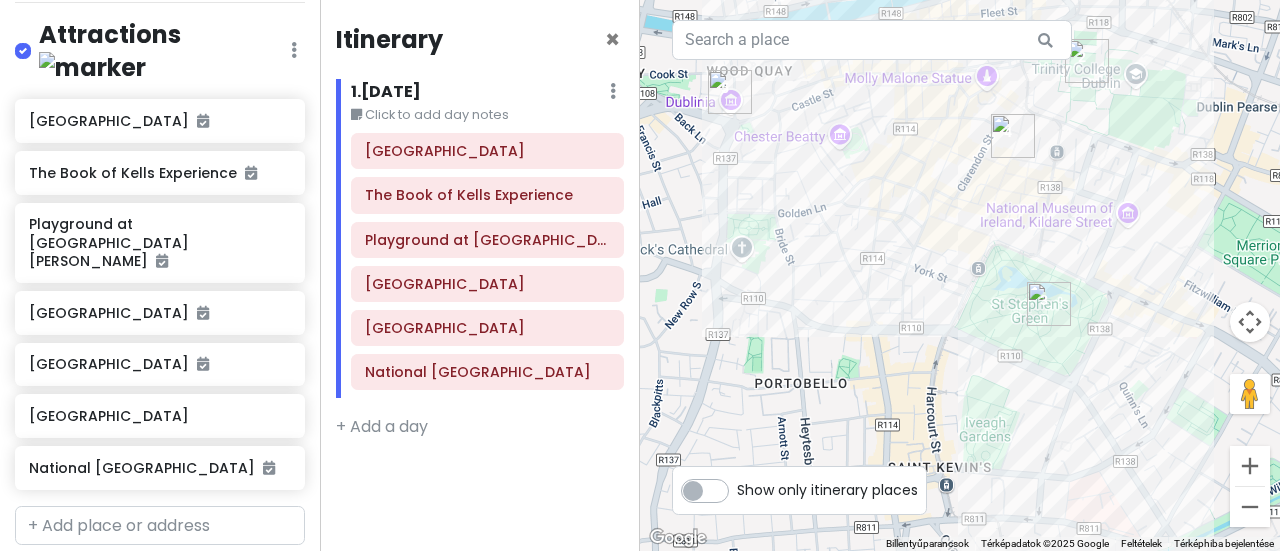 drag, startPoint x: 764, startPoint y: 350, endPoint x: 1211, endPoint y: 385, distance: 448.36816 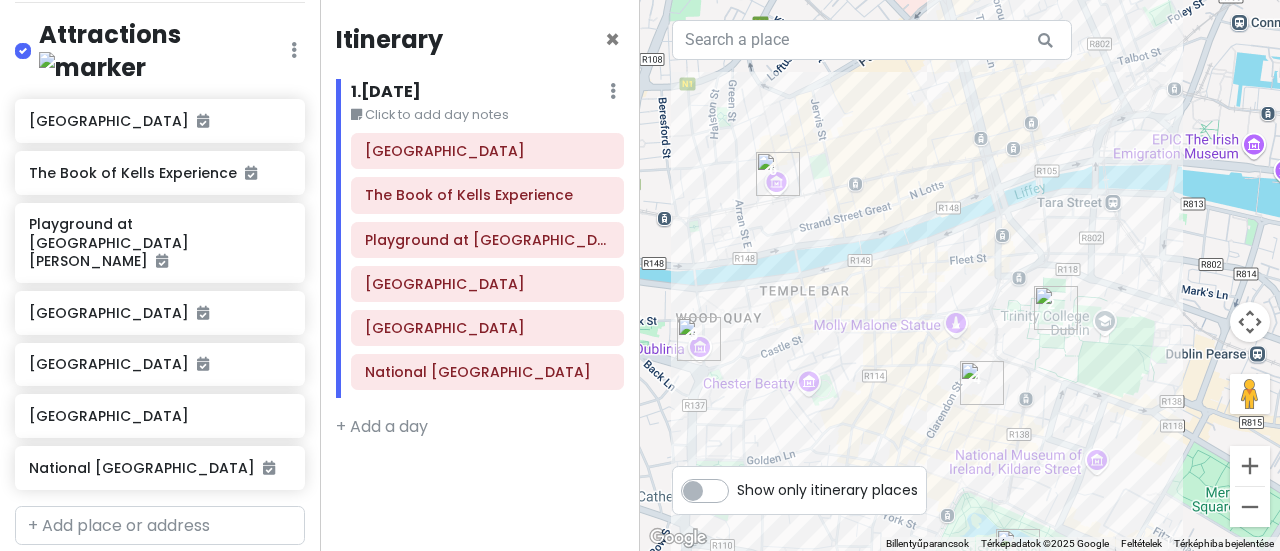 drag, startPoint x: 924, startPoint y: 339, endPoint x: 893, endPoint y: 589, distance: 251.91467 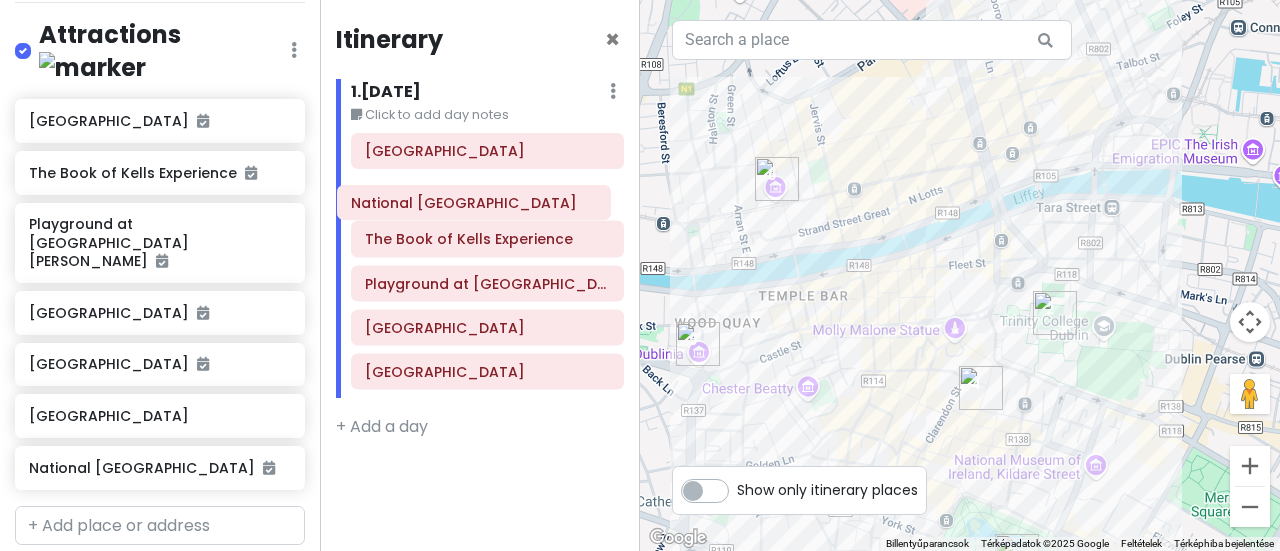 drag, startPoint x: 540, startPoint y: 369, endPoint x: 526, endPoint y: 192, distance: 177.55281 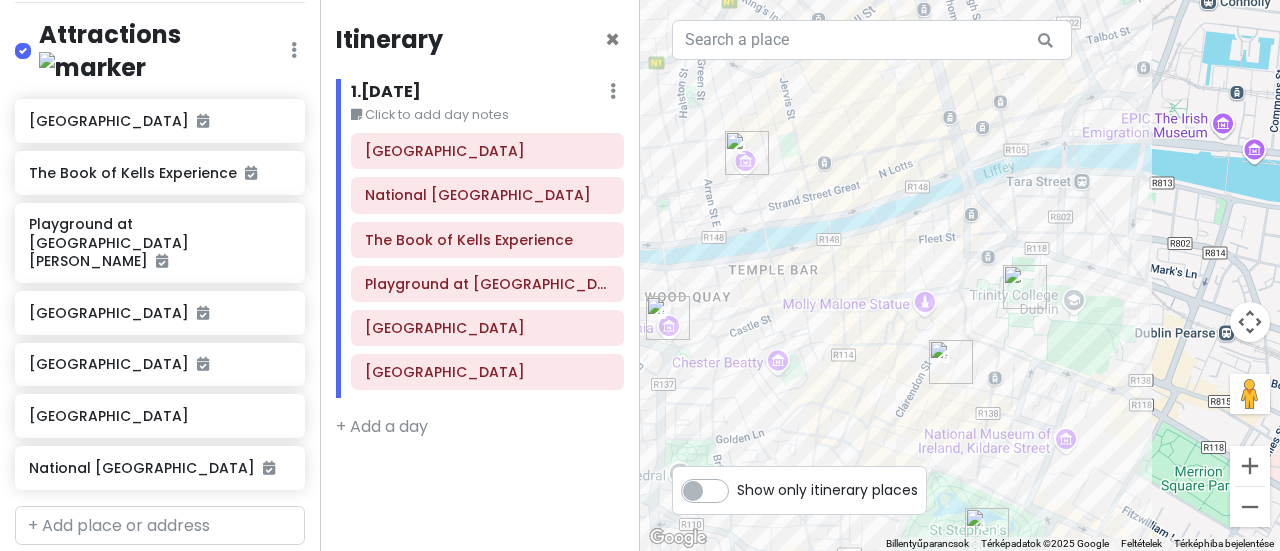 drag, startPoint x: 943, startPoint y: 152, endPoint x: 913, endPoint y: 140, distance: 32.31099 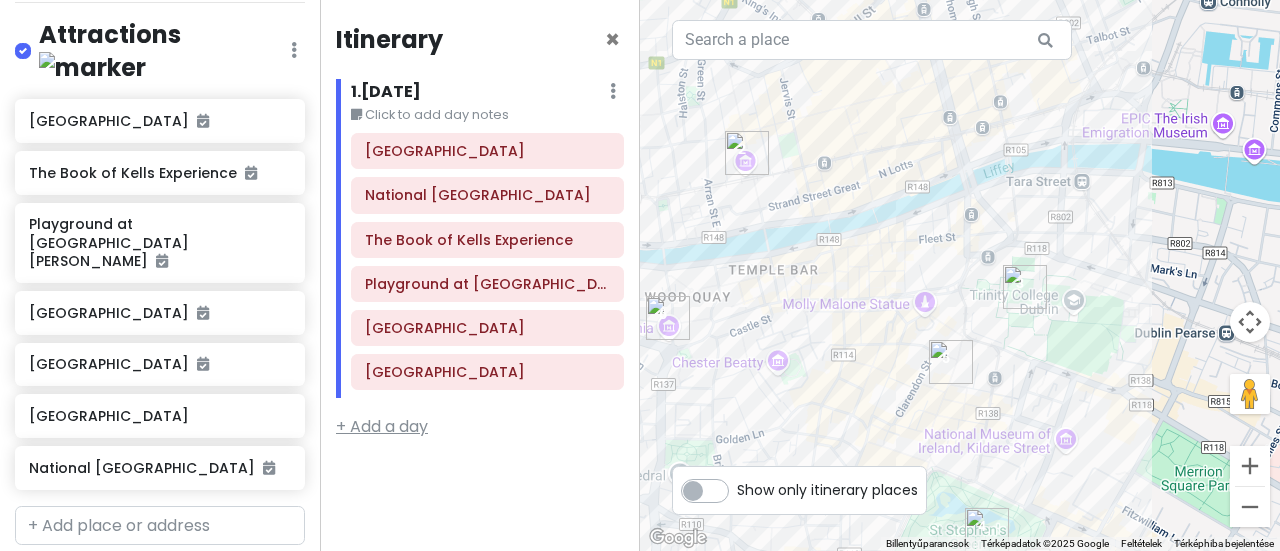 click on "+ Add a day" at bounding box center [382, 426] 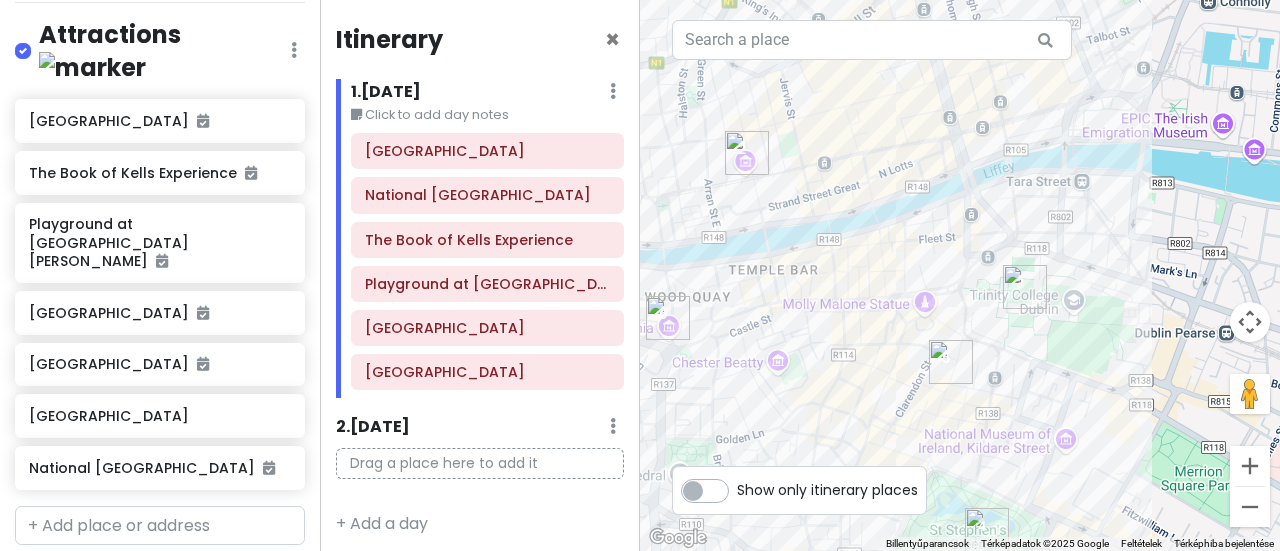 click on "Drag a place here to add it" at bounding box center (480, 463) 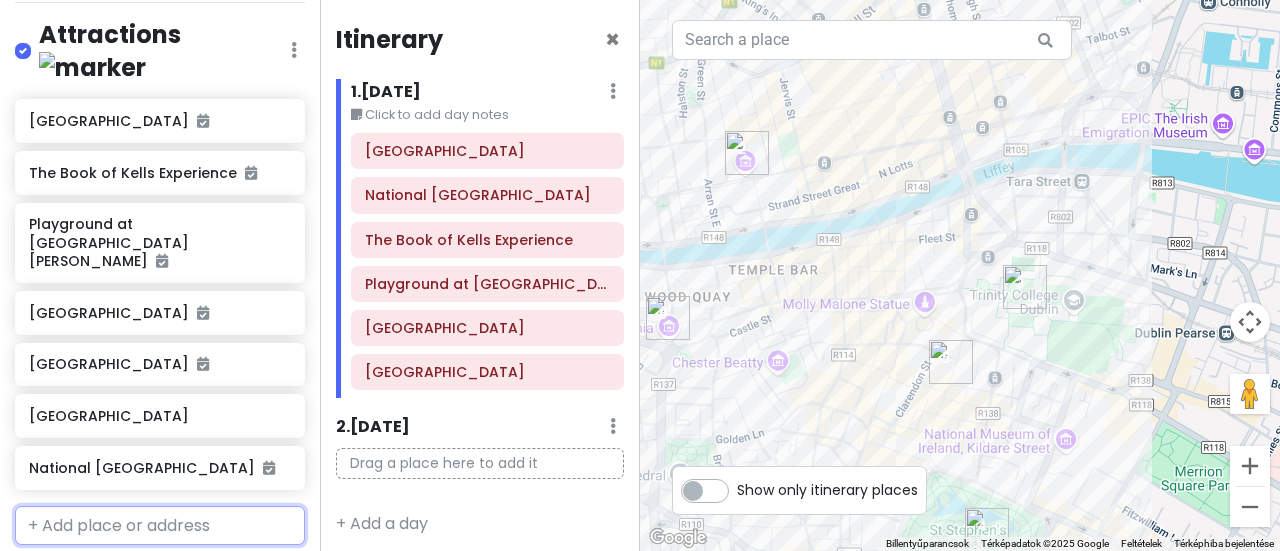 click at bounding box center [160, 526] 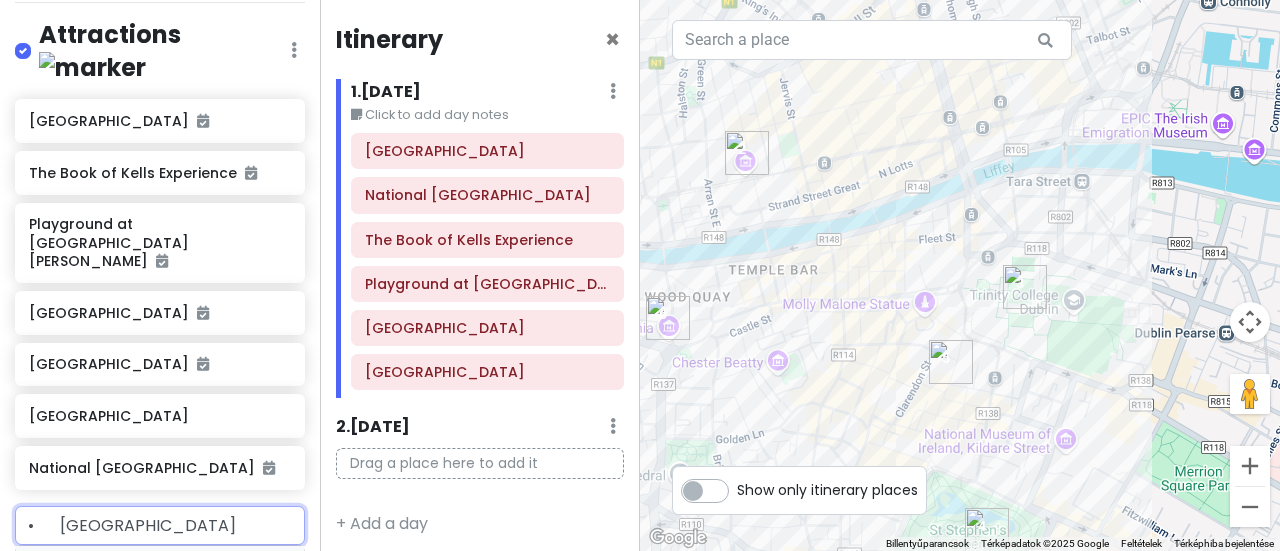 click on "•	[GEOGRAPHIC_DATA]" at bounding box center (160, 526) 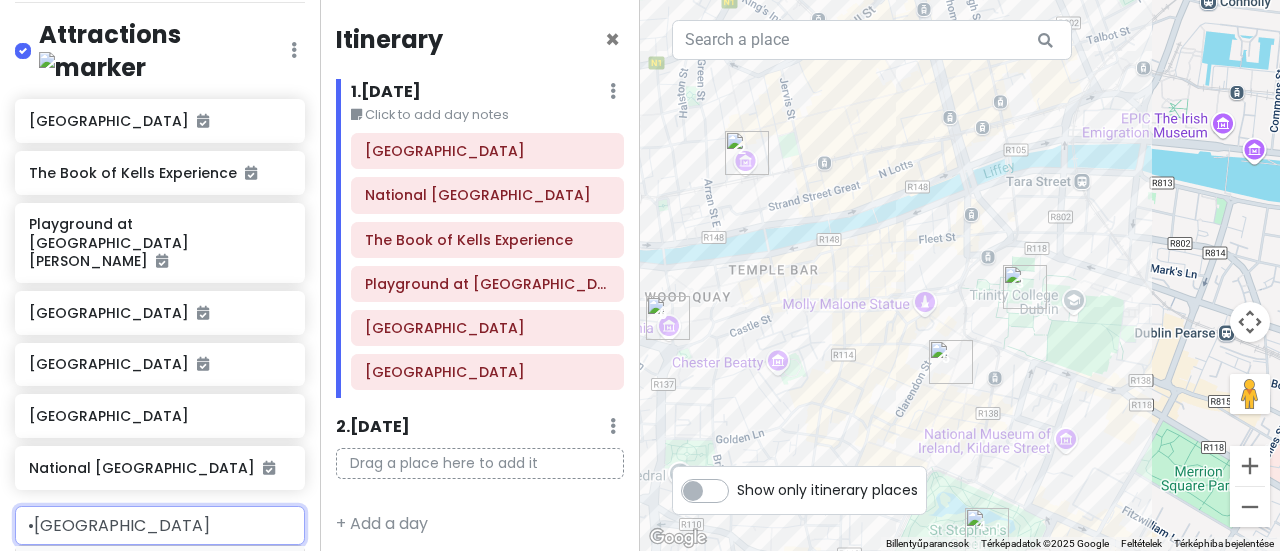 type on "Curracloe Beach" 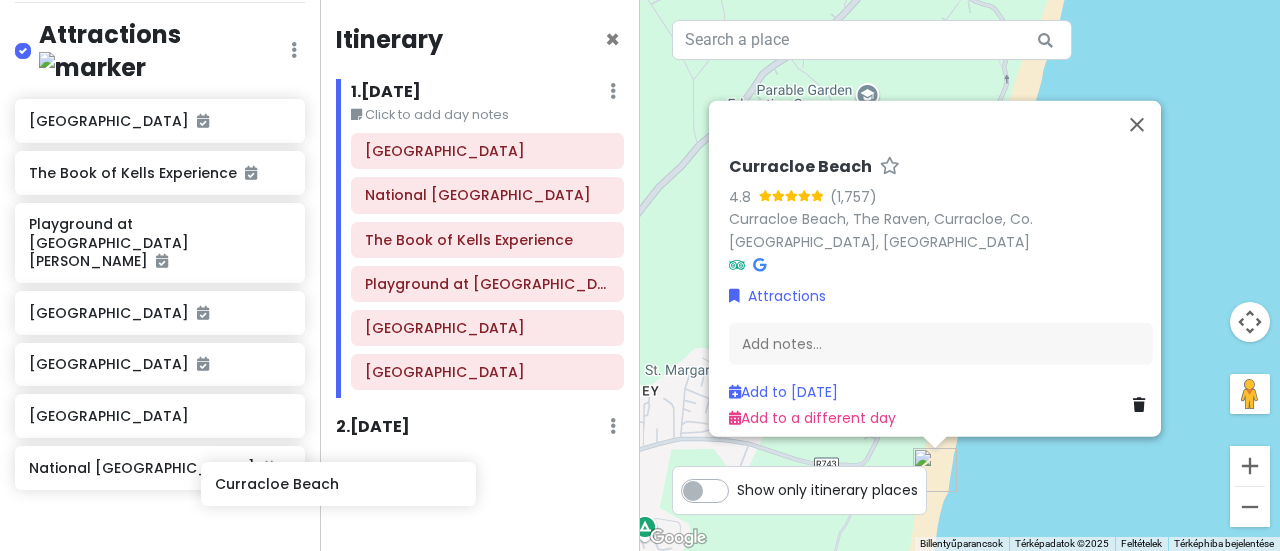 scroll, scrollTop: 306, scrollLeft: 2, axis: both 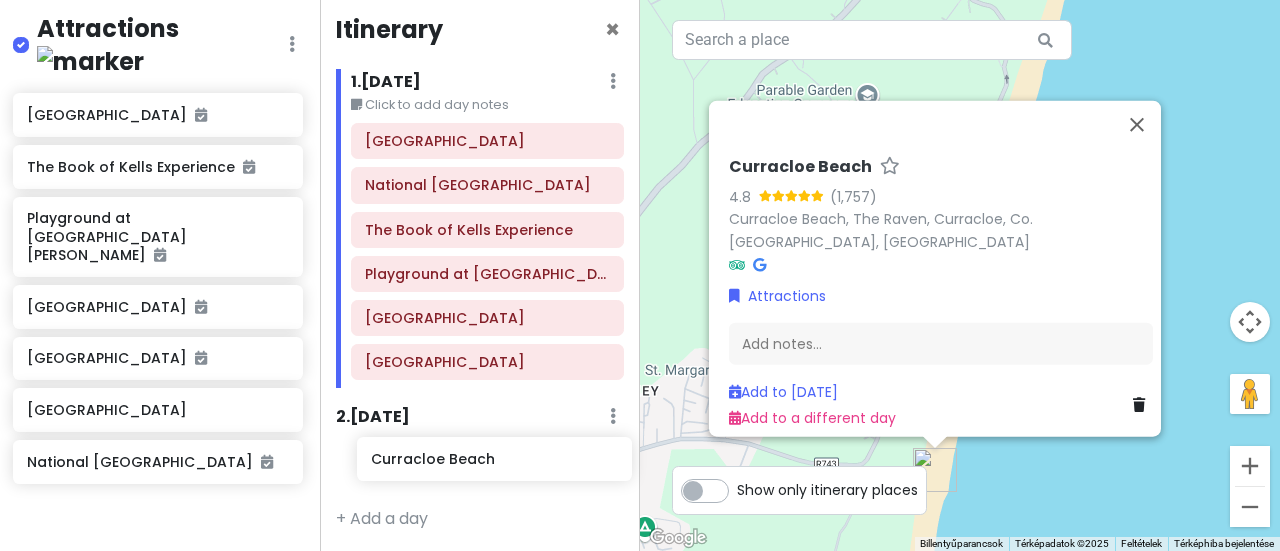 drag, startPoint x: 110, startPoint y: 491, endPoint x: 447, endPoint y: 465, distance: 338.00146 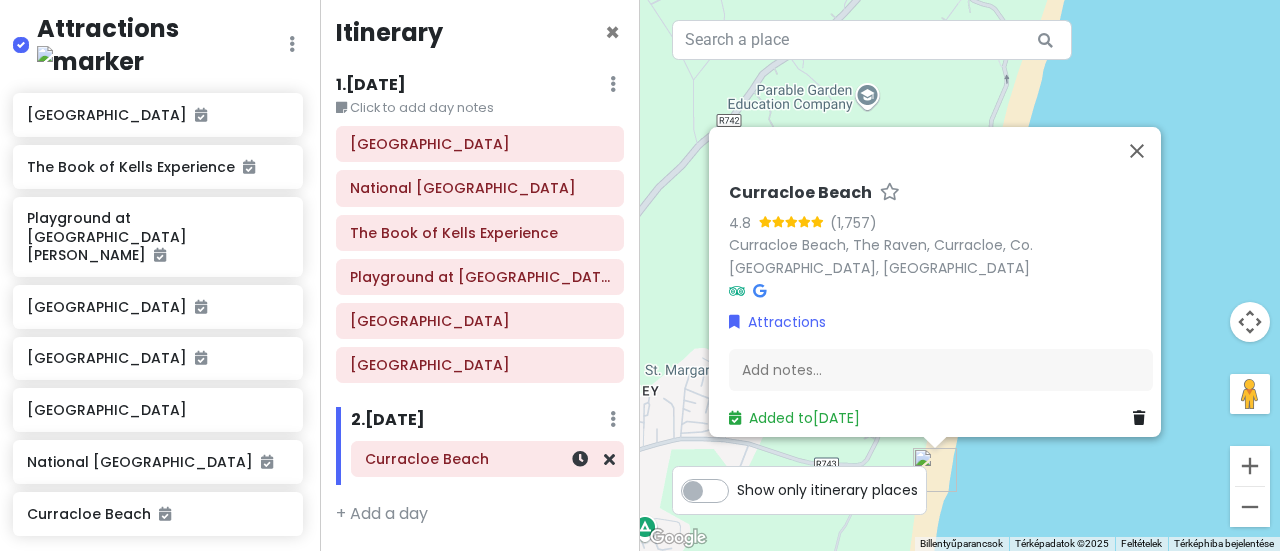 scroll, scrollTop: 2, scrollLeft: 0, axis: vertical 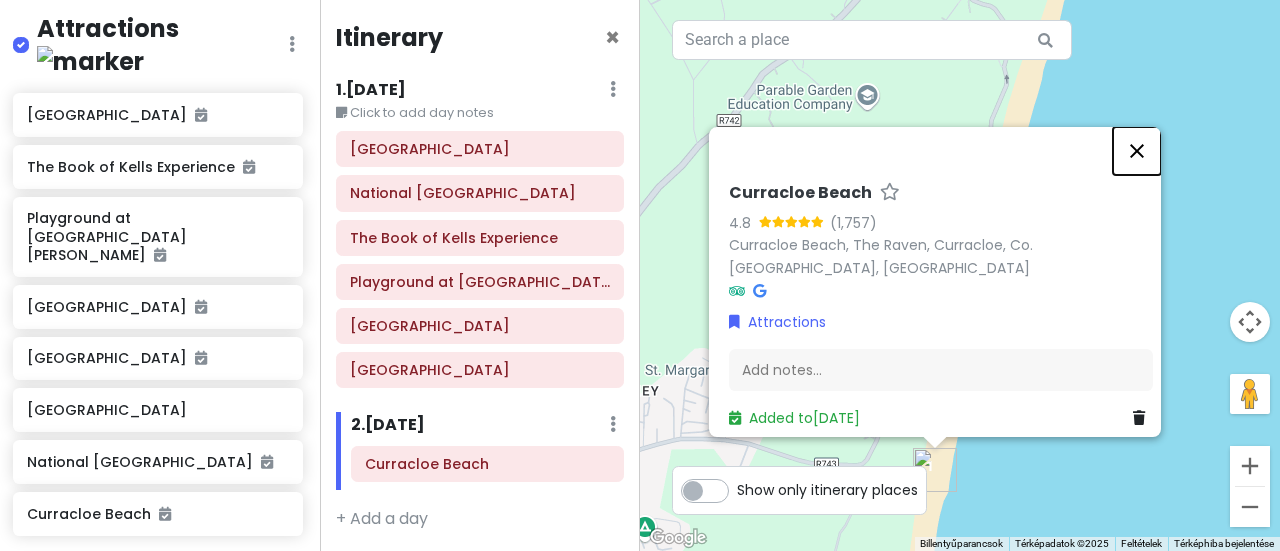 click at bounding box center (1137, 151) 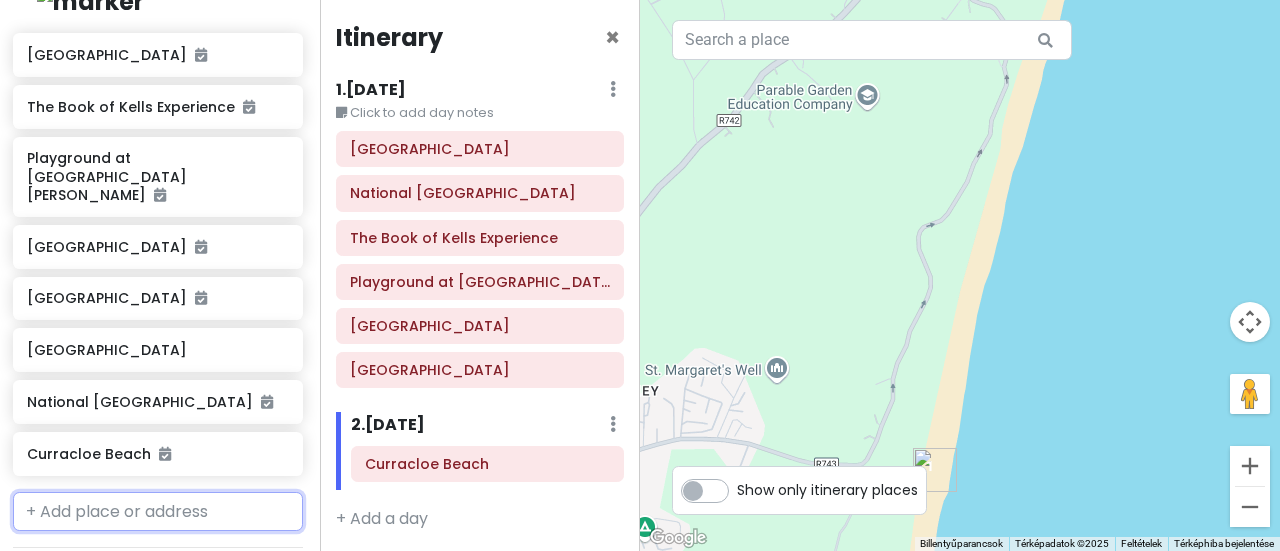 scroll, scrollTop: 406, scrollLeft: 2, axis: both 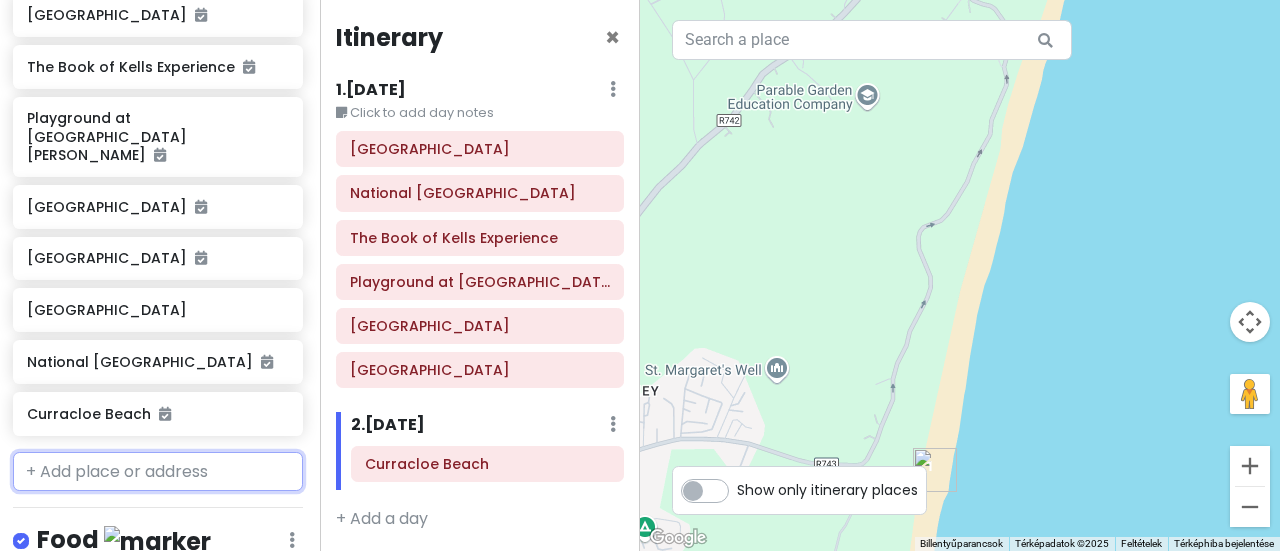 click at bounding box center (158, 472) 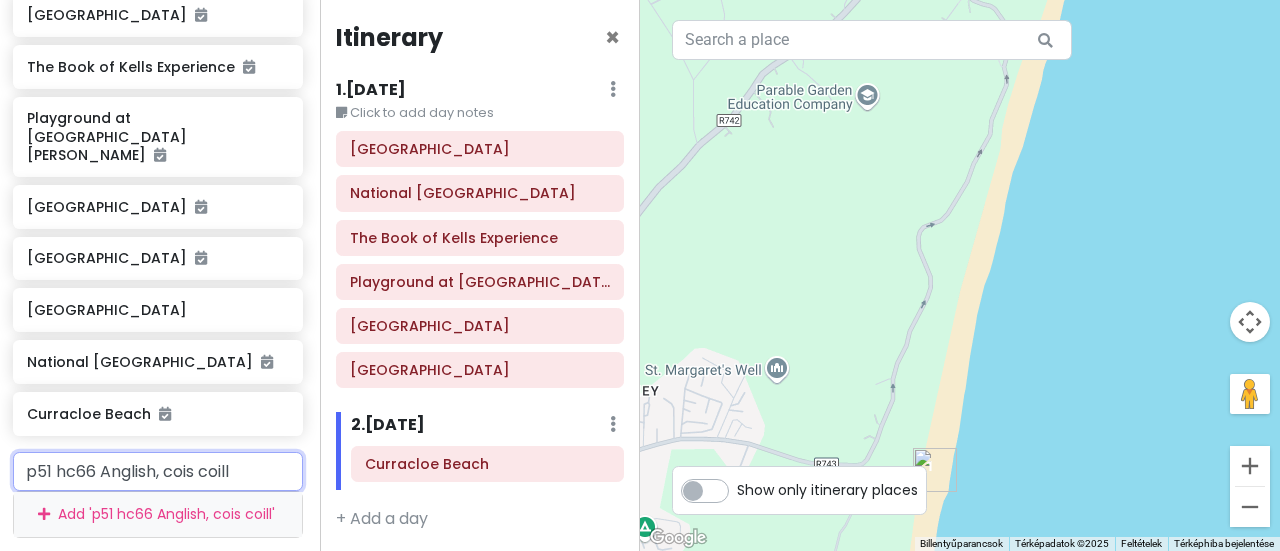 type on "p51 hc66 Anglish, cois coille" 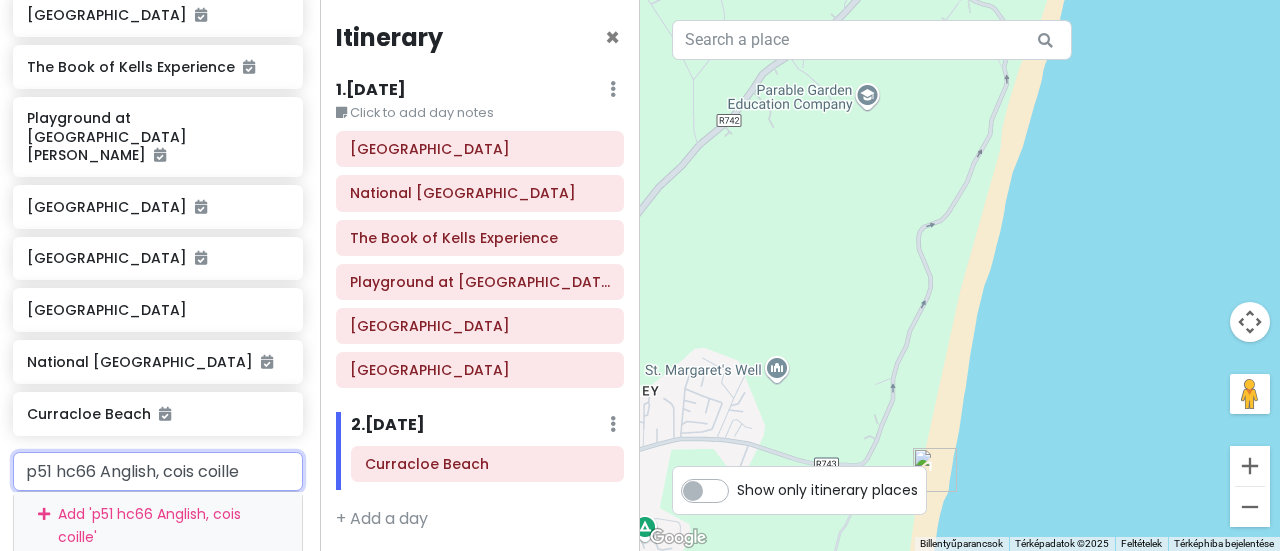 type 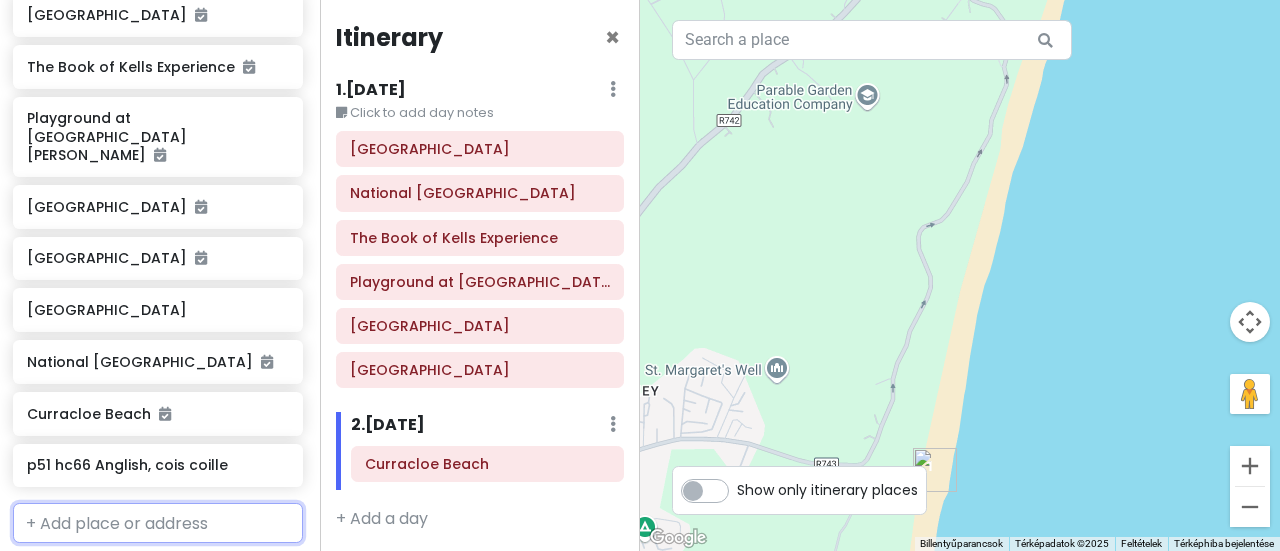 scroll, scrollTop: 458, scrollLeft: 2, axis: both 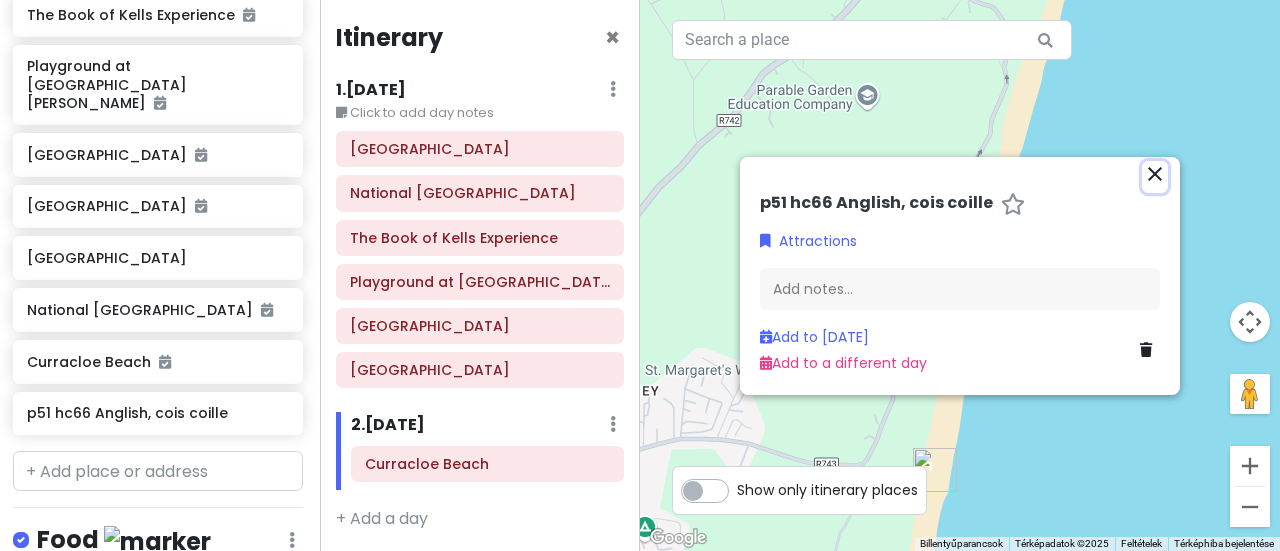 click on "close" at bounding box center [1155, 173] 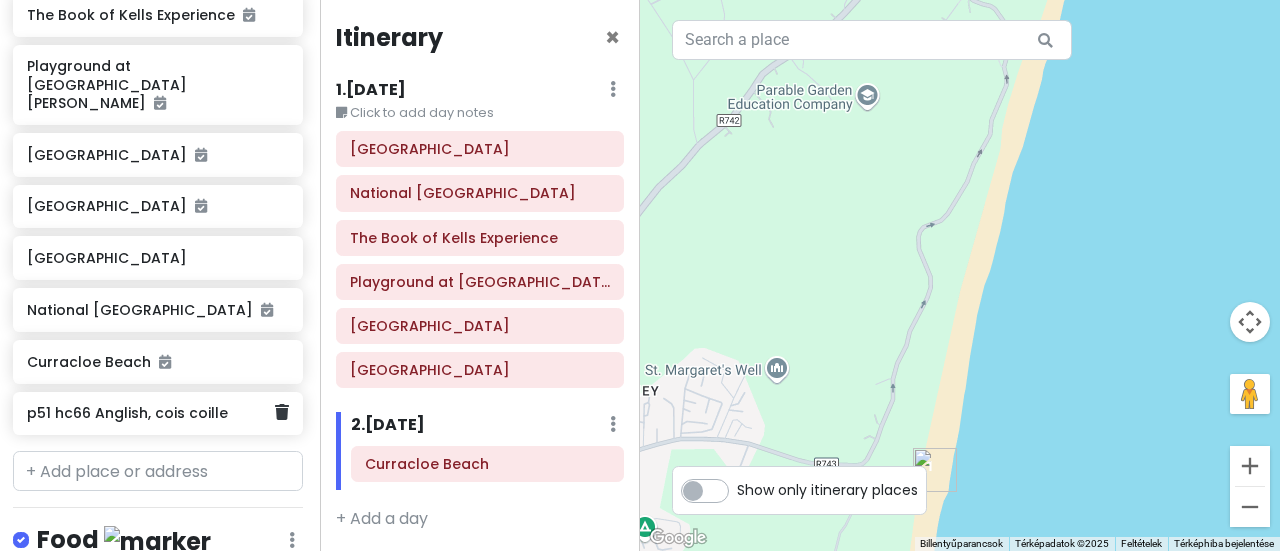click on "p51 hc66 Anglish, cois coille" at bounding box center [150, 413] 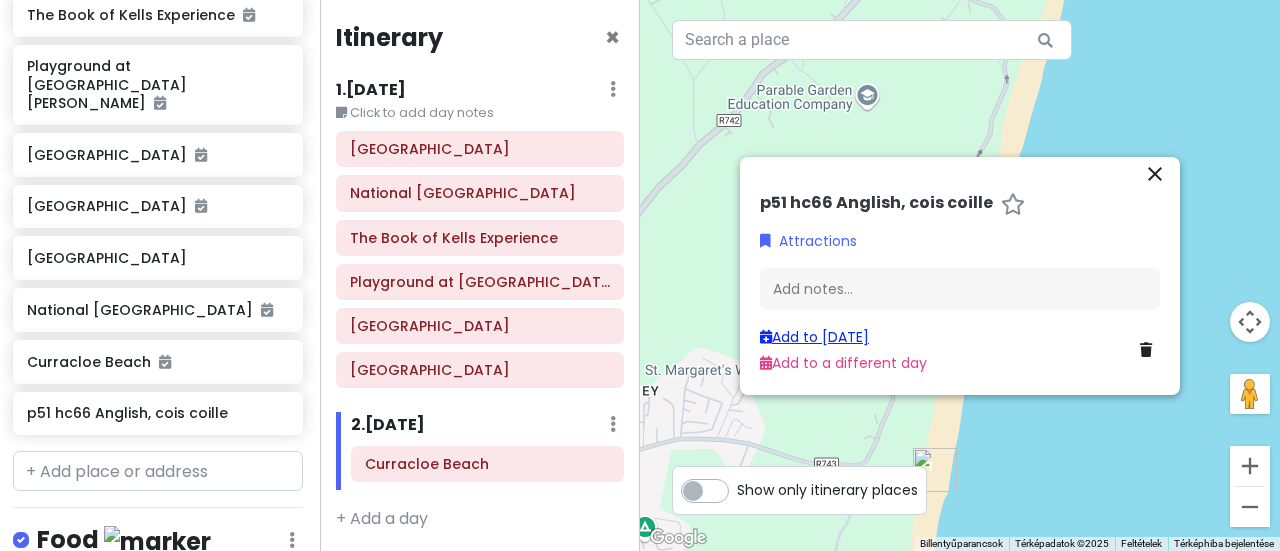 click on "Add to   [DATE]" at bounding box center (814, 337) 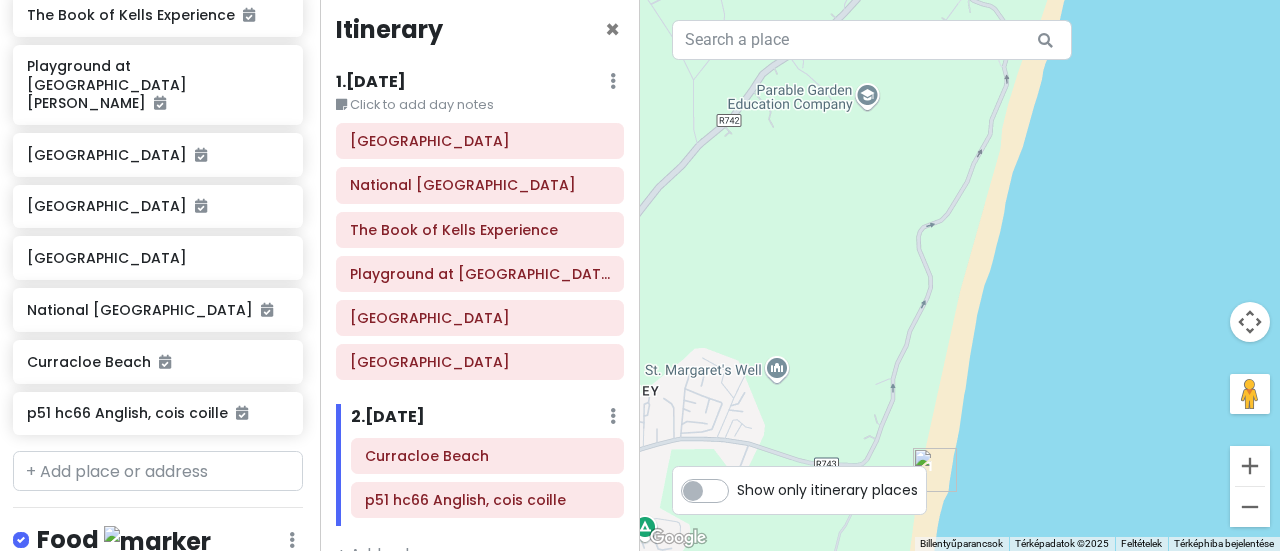 click on "2 .  [DATE]" at bounding box center [388, 417] 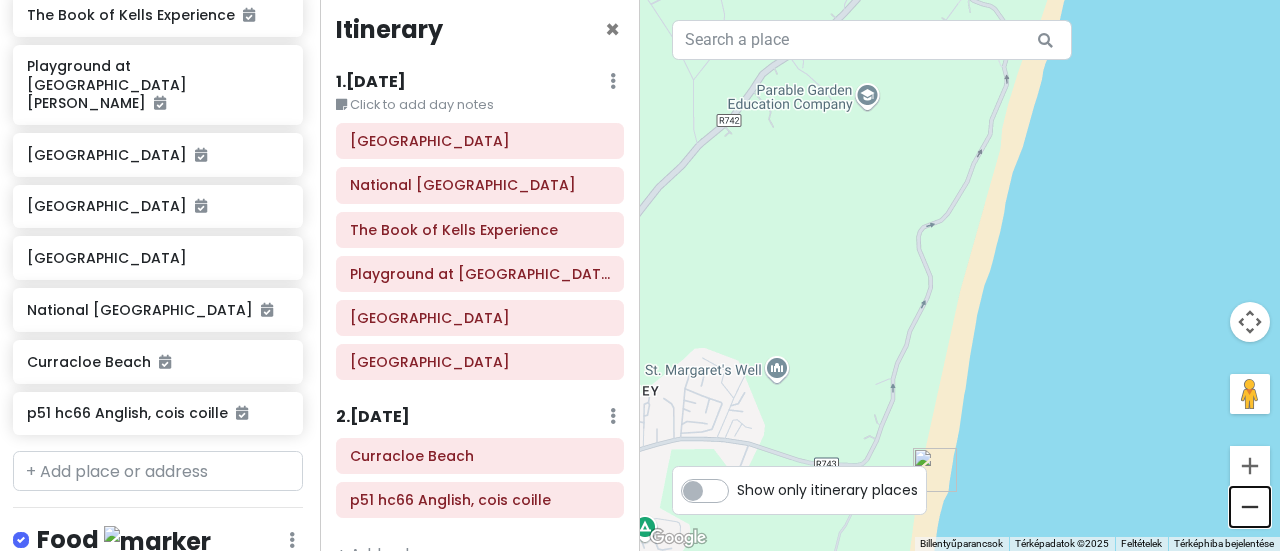 click at bounding box center (1250, 507) 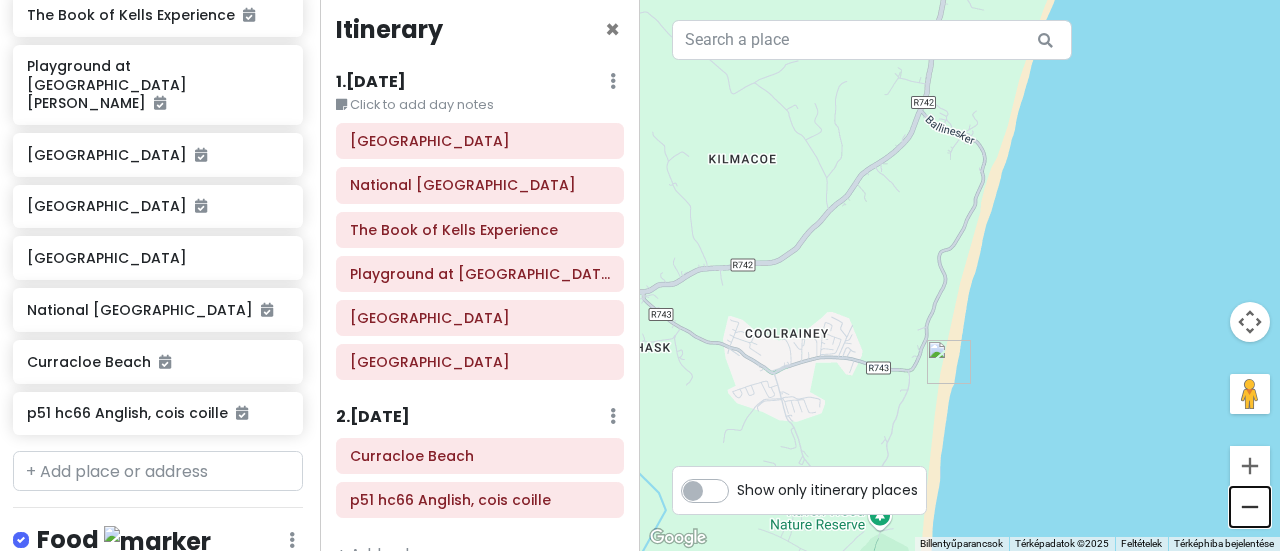 click at bounding box center (1250, 507) 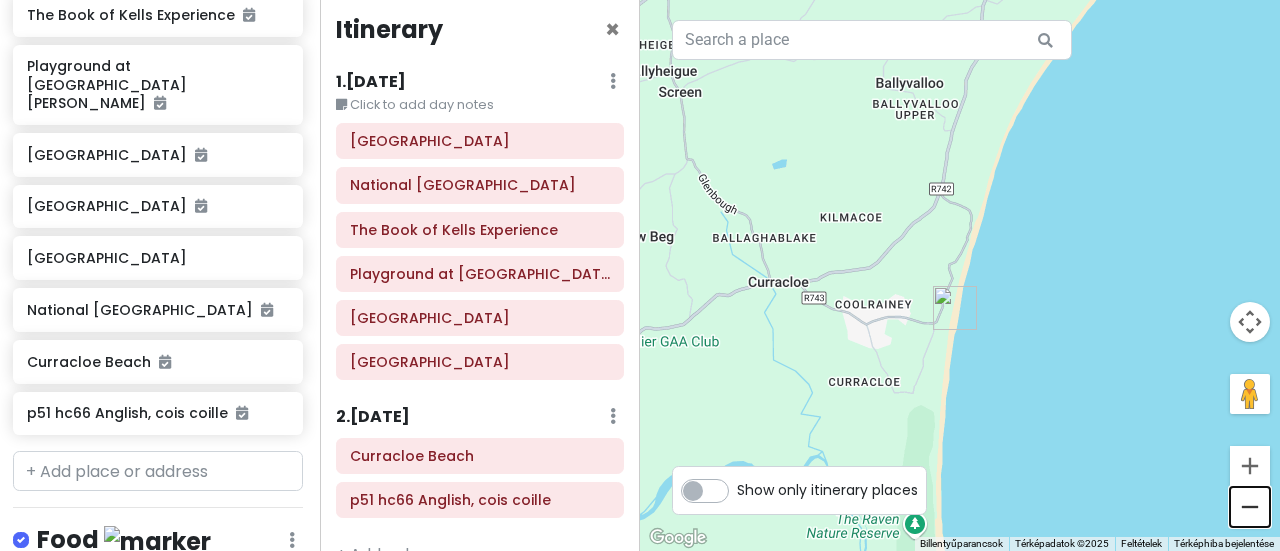 click at bounding box center [1250, 507] 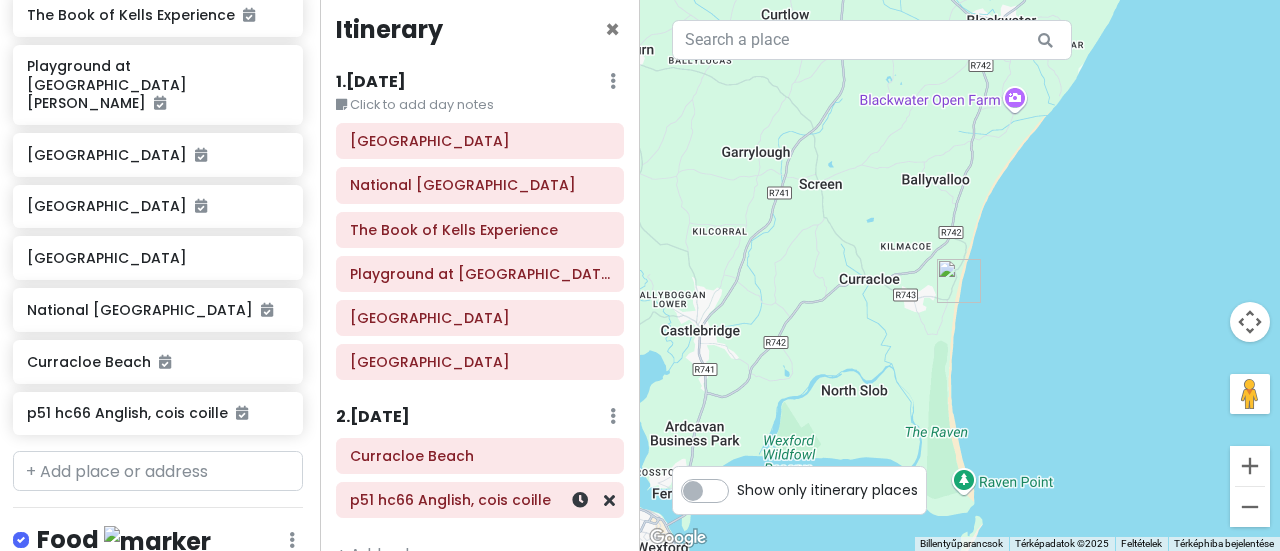 click on "p51 hc66 Anglish, cois coille" at bounding box center [480, 500] 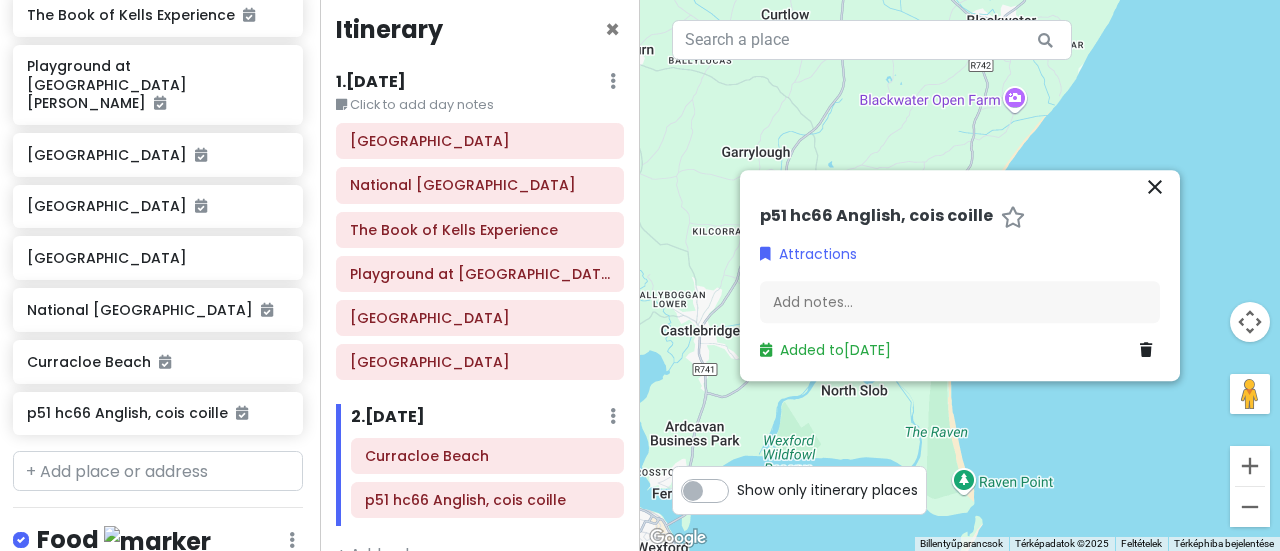 click on "p51 hc66 Anglish, cois coille" at bounding box center (876, 216) 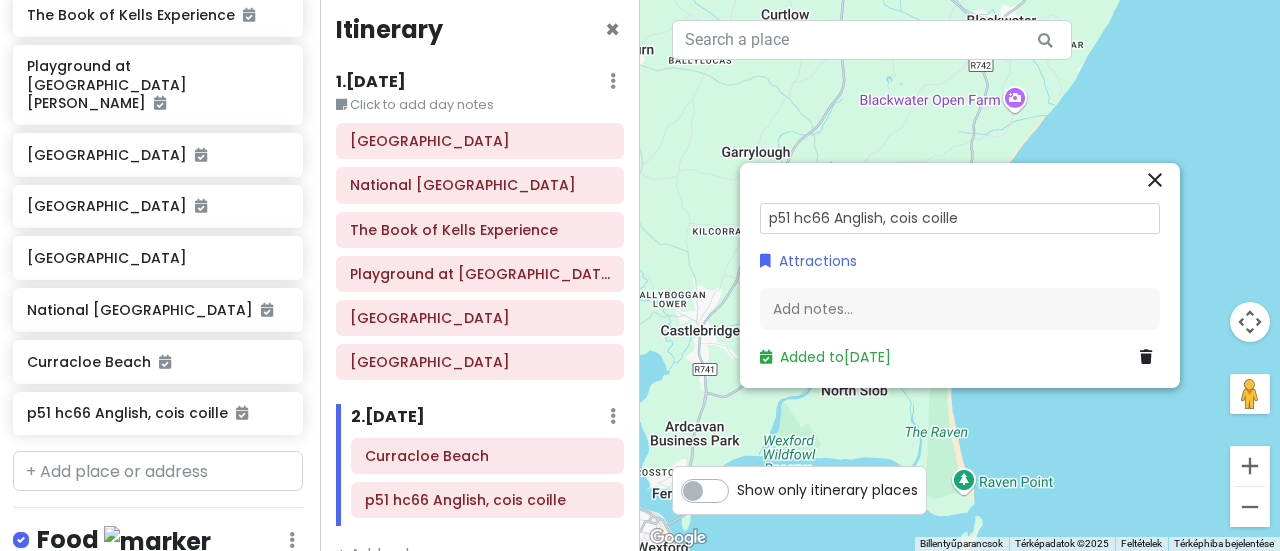 drag, startPoint x: 999, startPoint y: 217, endPoint x: 678, endPoint y: 215, distance: 321.00623 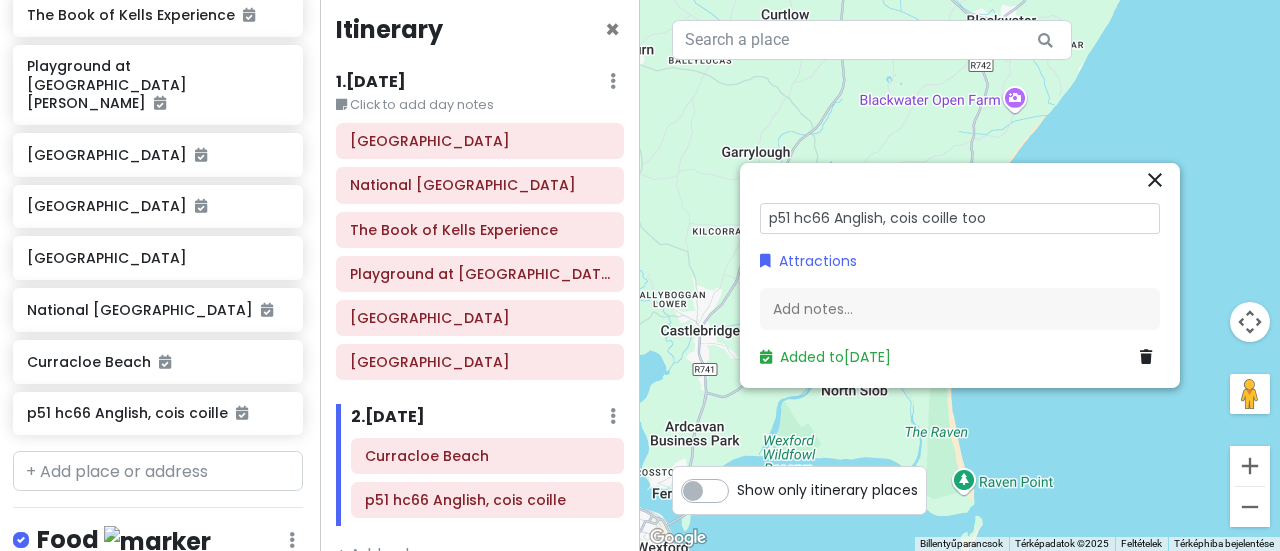 type on "p51 hc66 Anglish, cois [PERSON_NAME]" 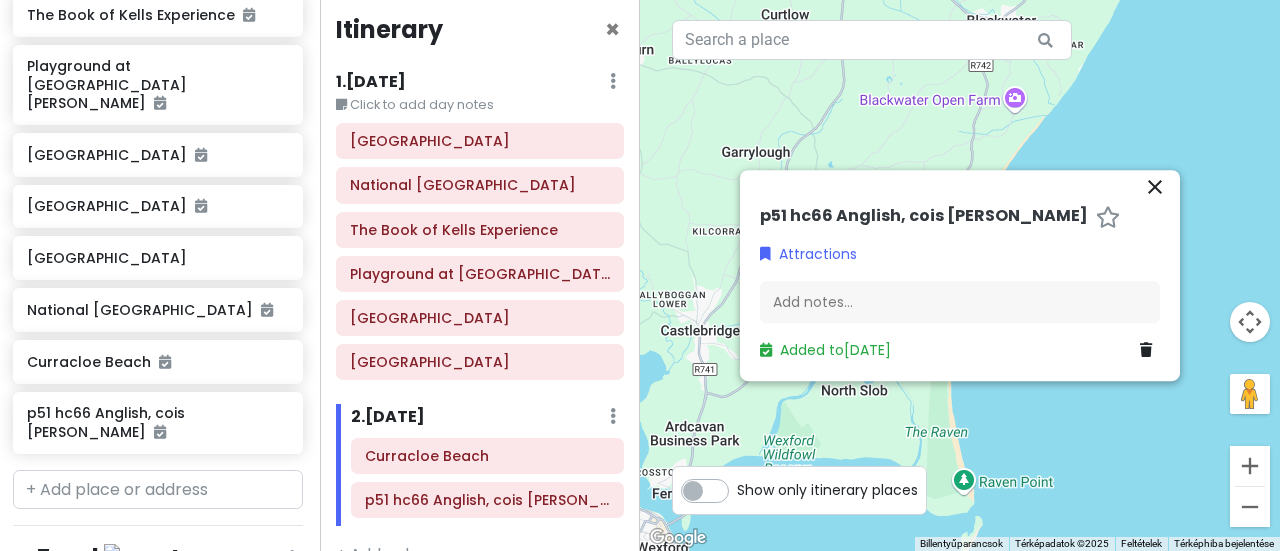 scroll, scrollTop: 476, scrollLeft: 2, axis: both 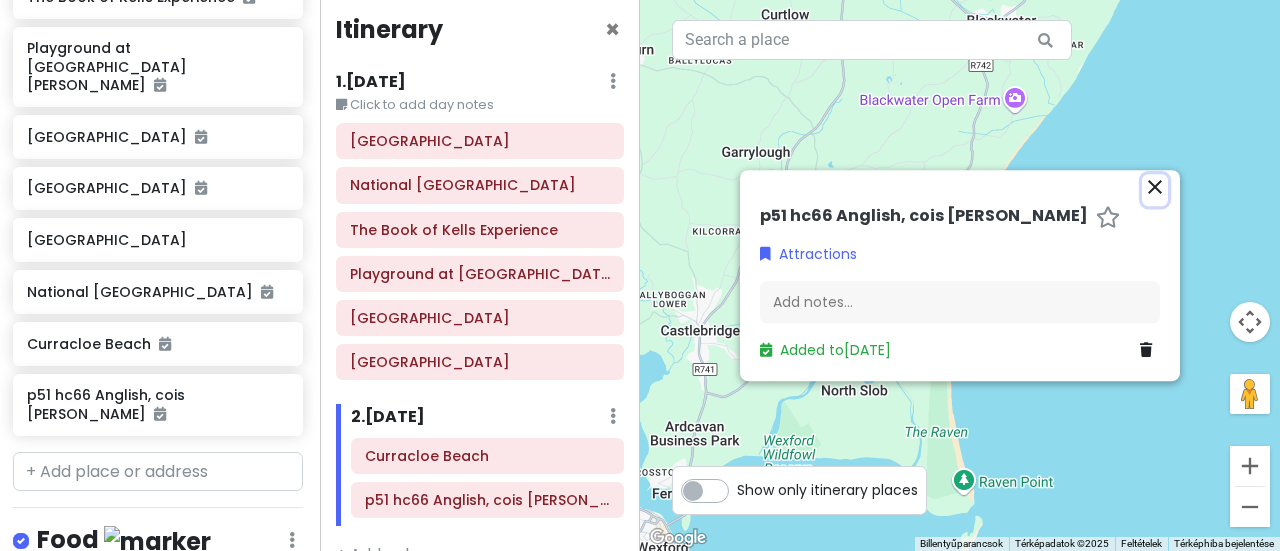click on "close" at bounding box center [1155, 187] 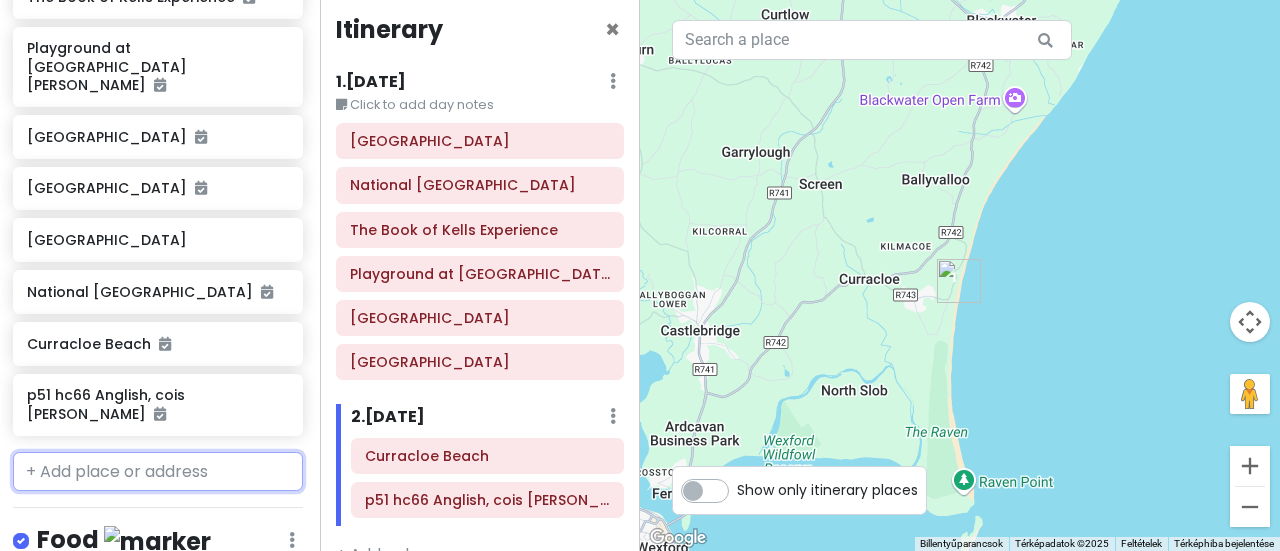click at bounding box center (158, 472) 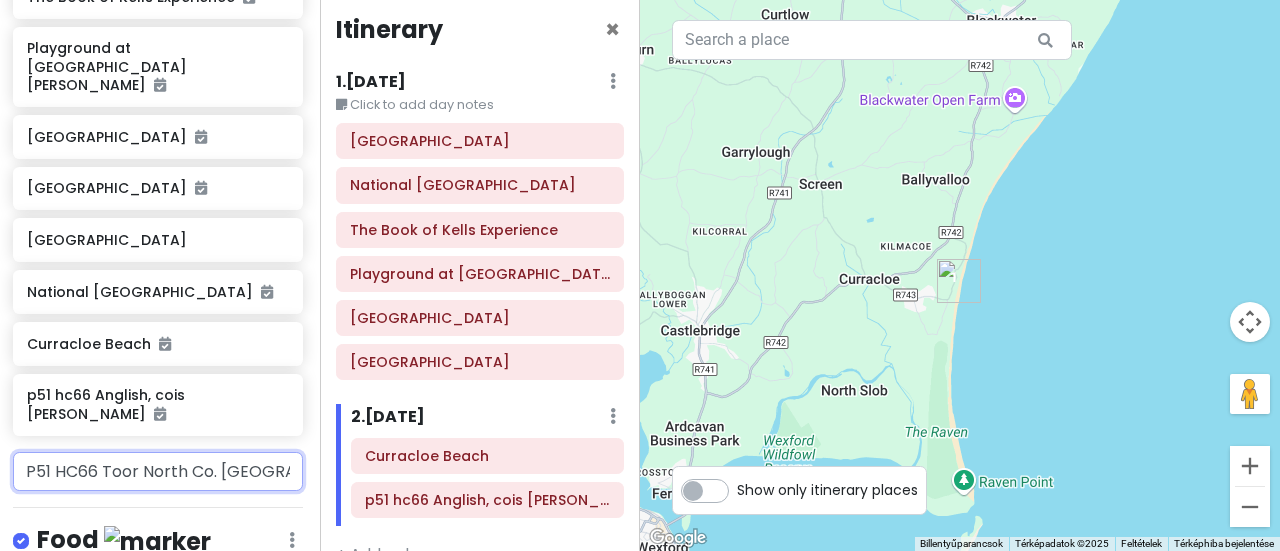 scroll, scrollTop: 0, scrollLeft: 25, axis: horizontal 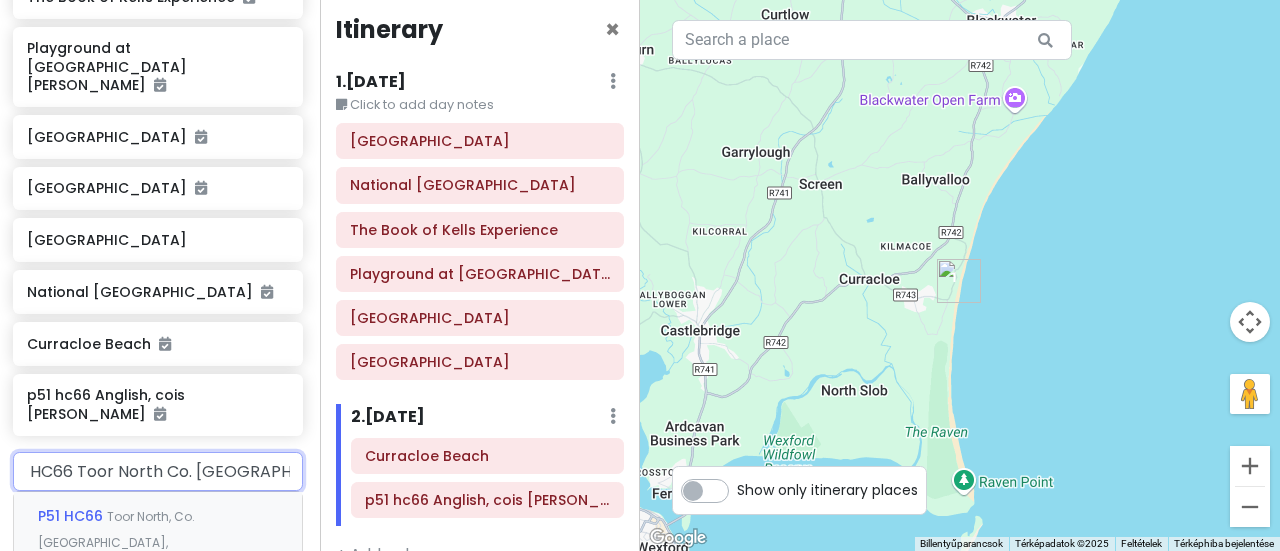 click on "Toor North, Co. [GEOGRAPHIC_DATA], [GEOGRAPHIC_DATA]" at bounding box center [116, 542] 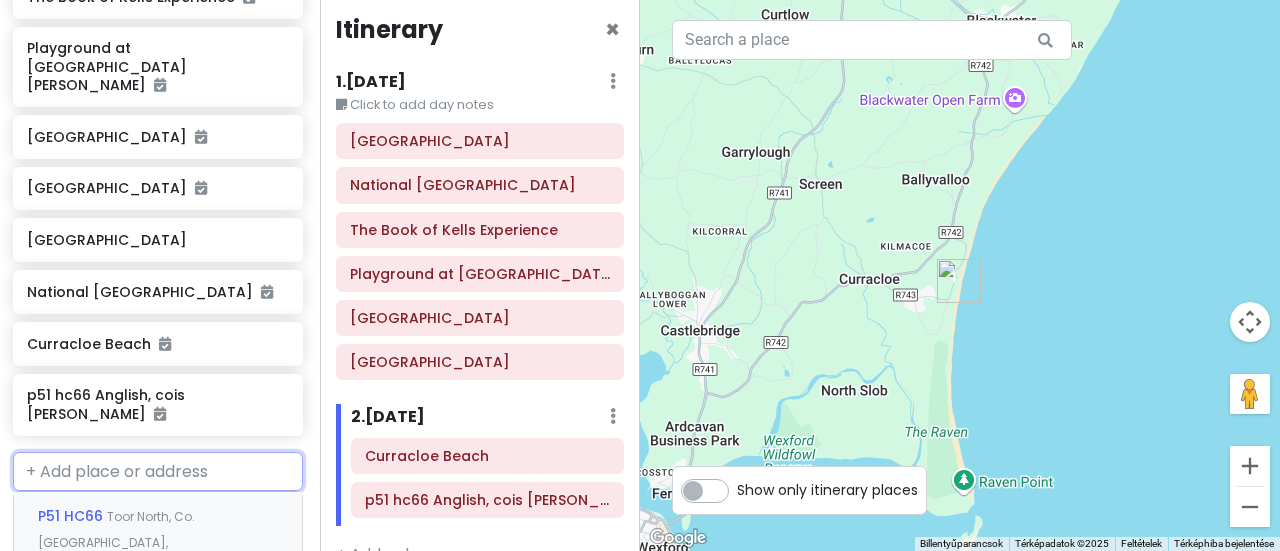 scroll, scrollTop: 0, scrollLeft: 0, axis: both 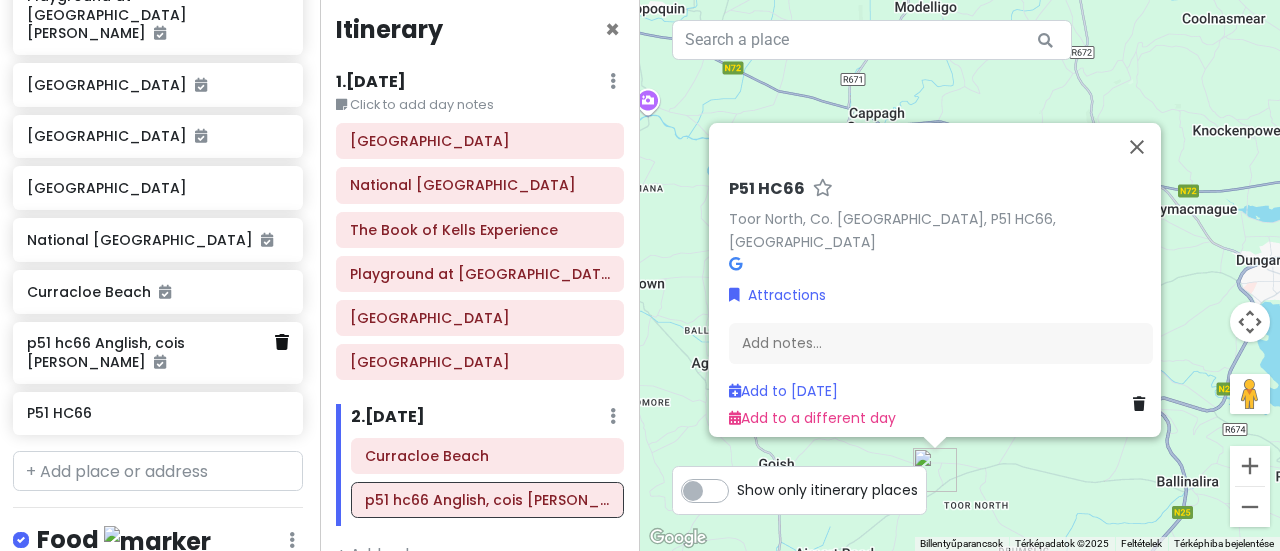 click at bounding box center [282, 342] 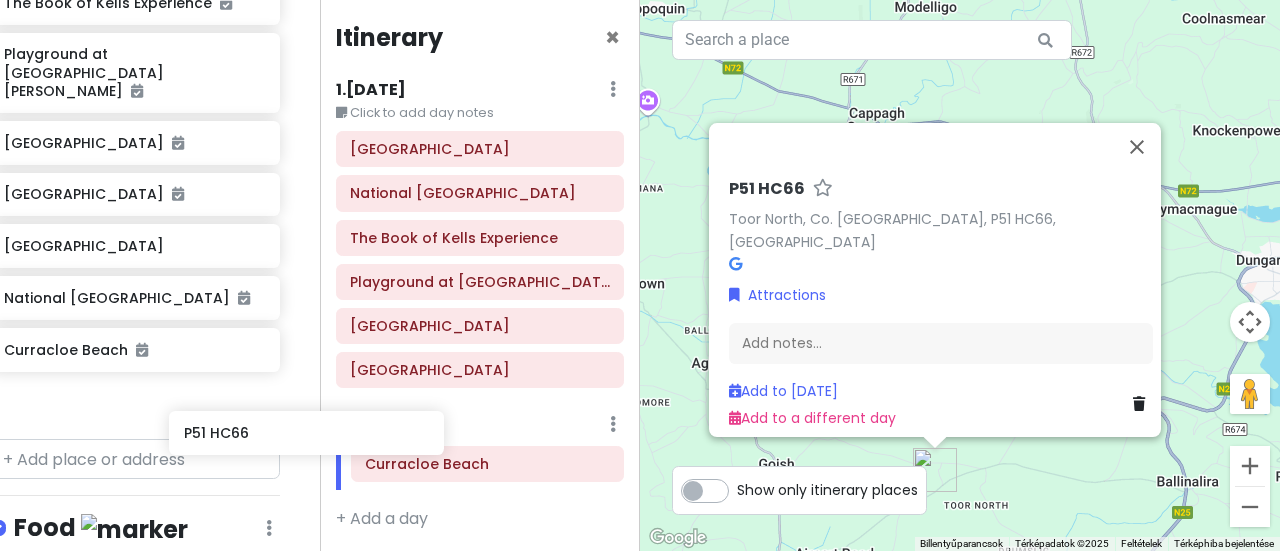 scroll, scrollTop: 470, scrollLeft: 28, axis: both 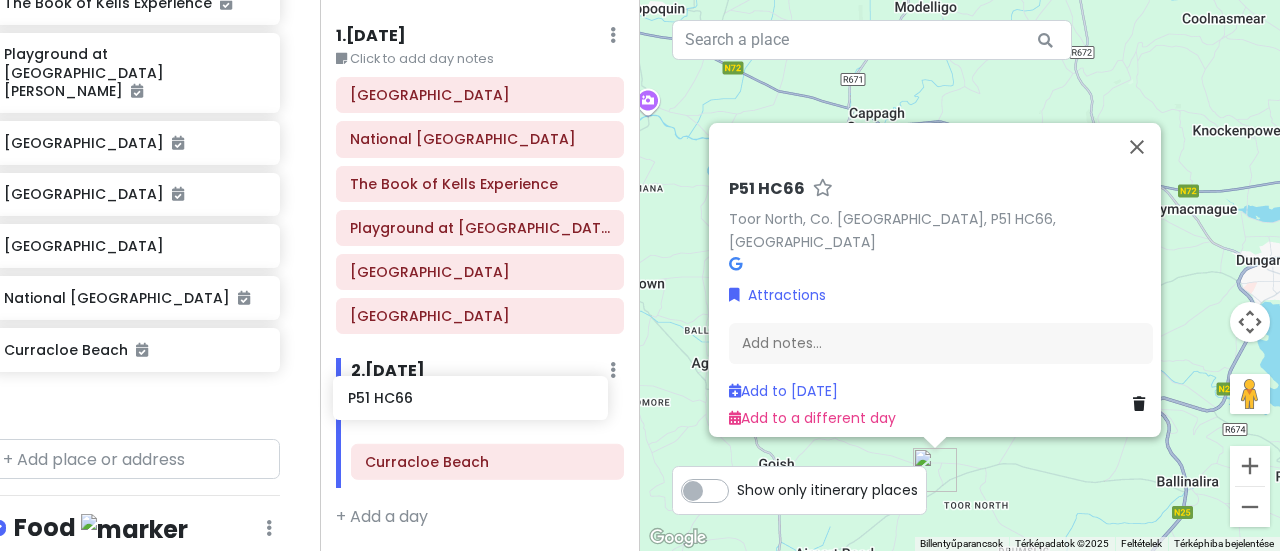 drag, startPoint x: 166, startPoint y: 377, endPoint x: 487, endPoint y: 396, distance: 321.56183 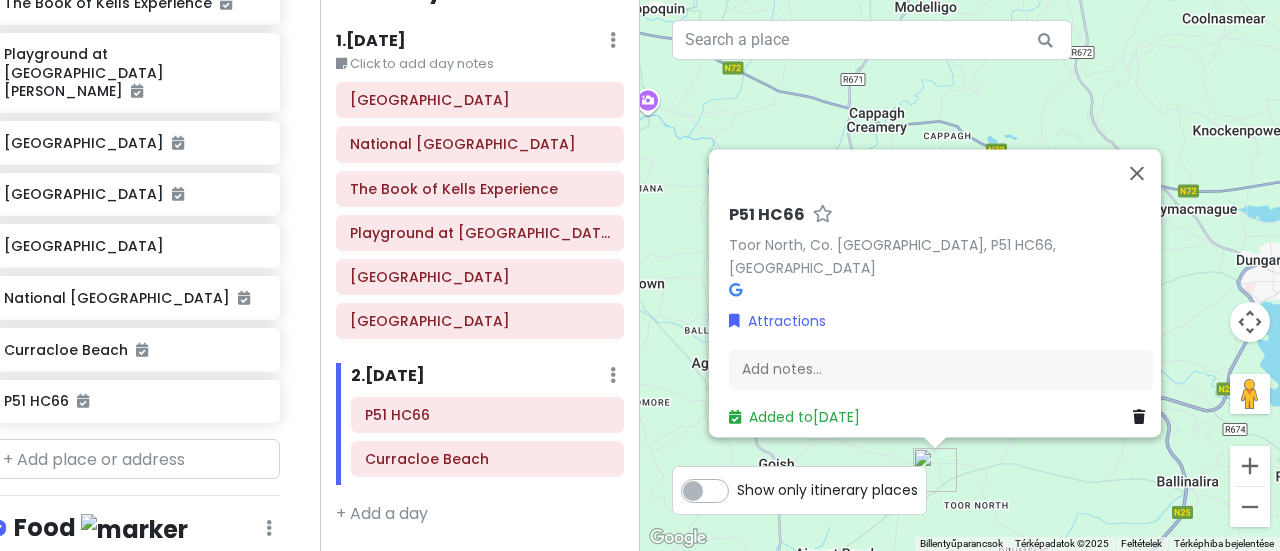 scroll, scrollTop: 45, scrollLeft: 0, axis: vertical 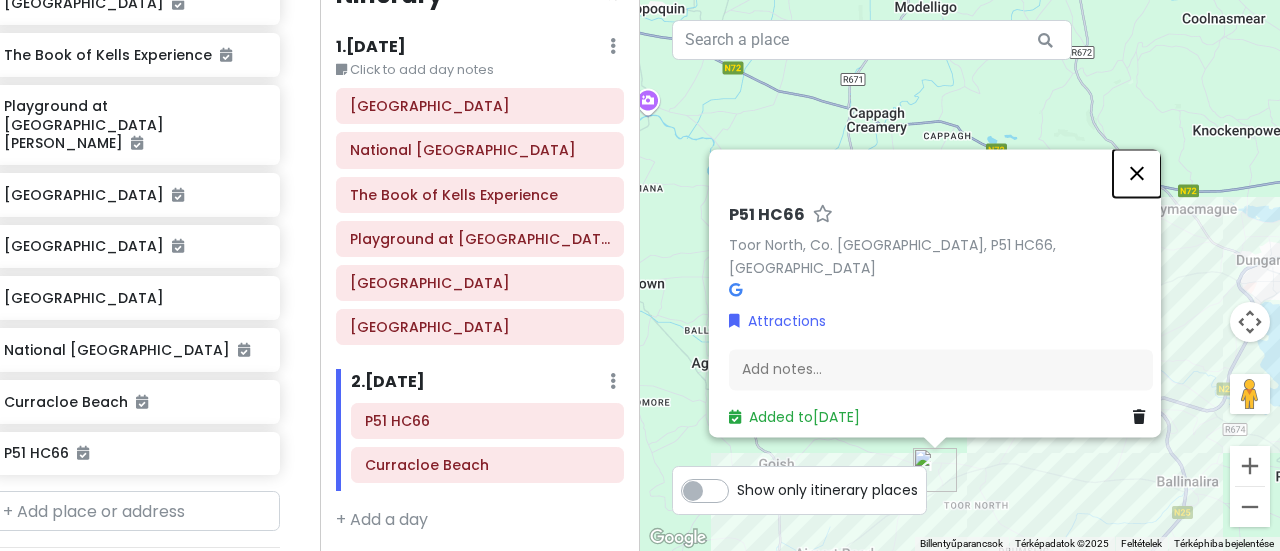 click at bounding box center [1137, 173] 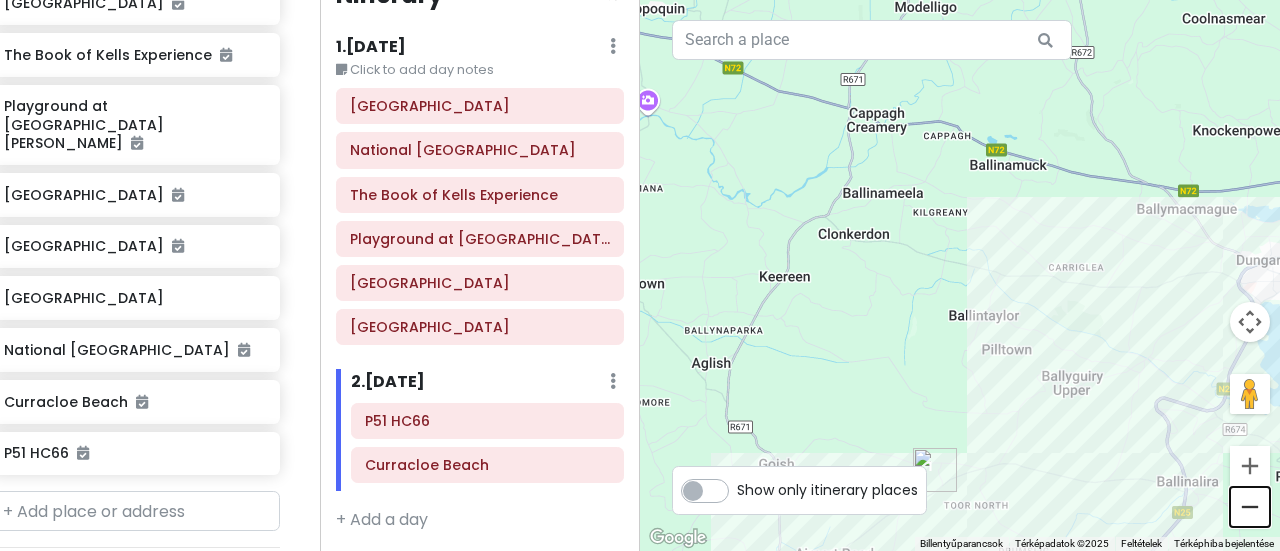 click at bounding box center [1250, 507] 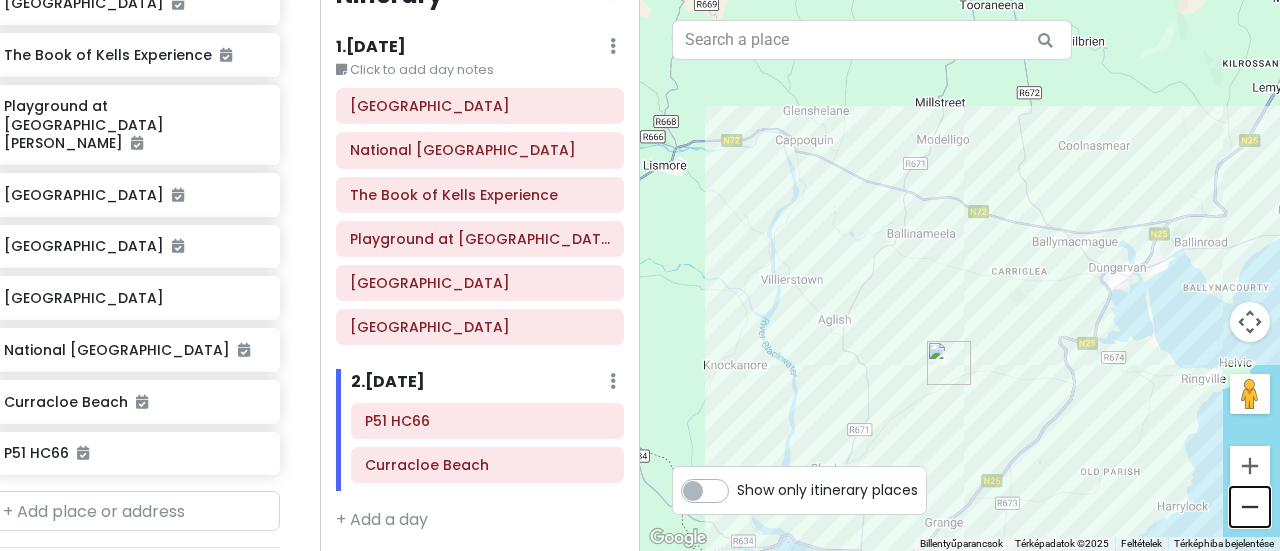 click at bounding box center (1250, 507) 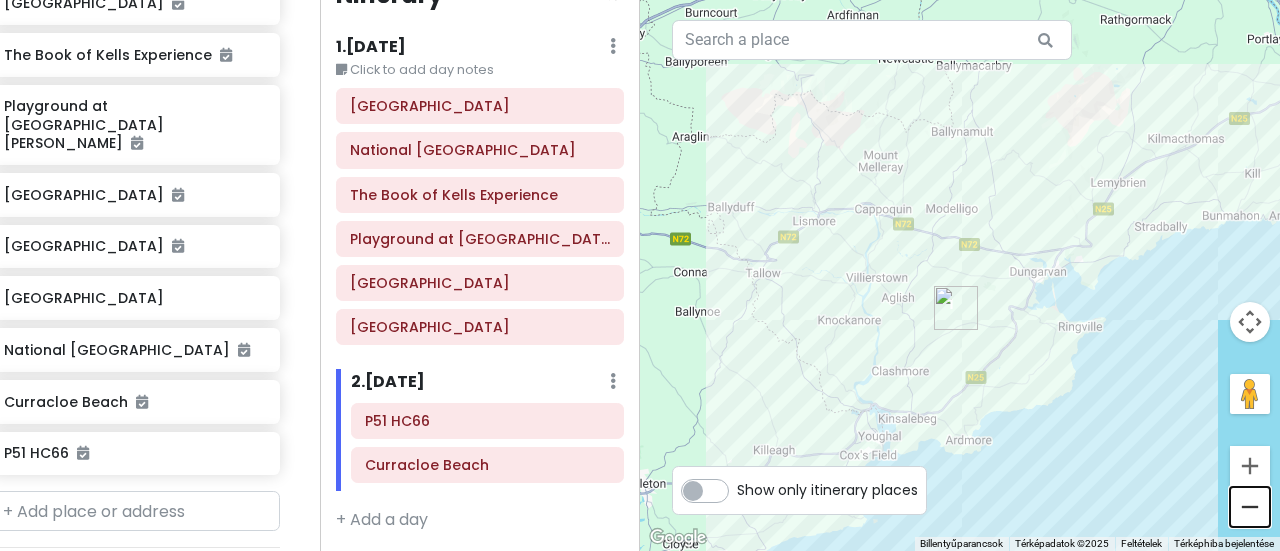 click at bounding box center [1250, 507] 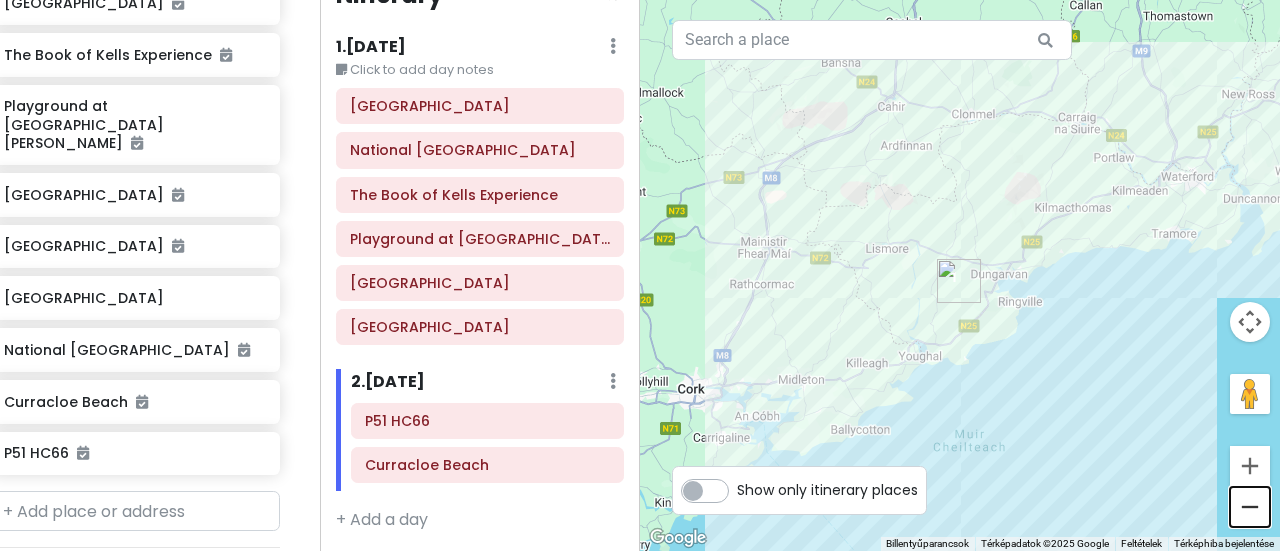 click at bounding box center (1250, 507) 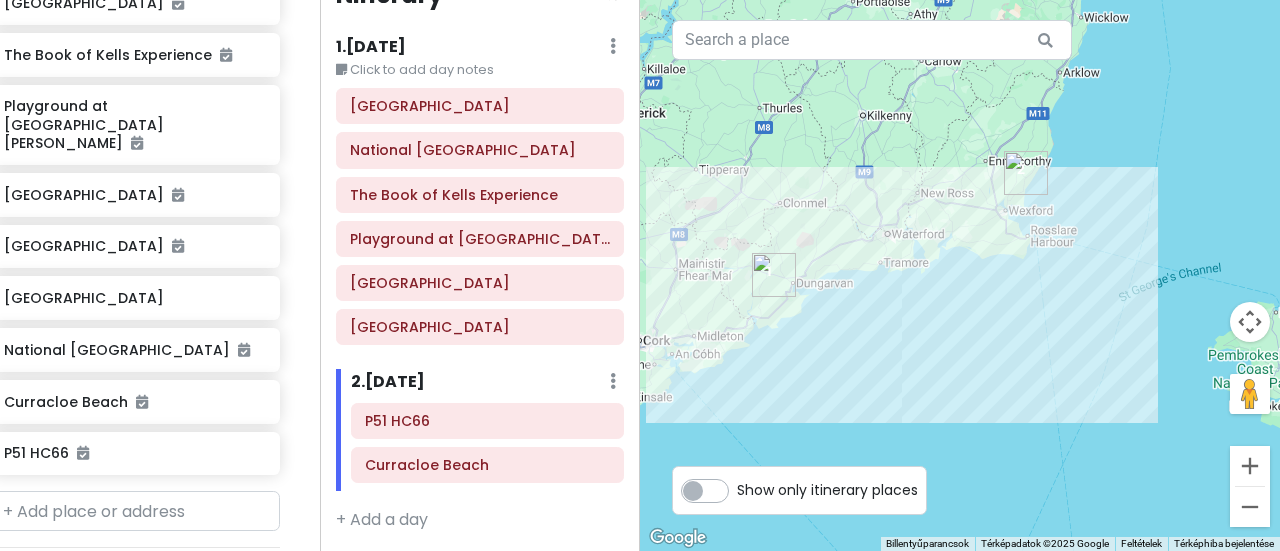 drag, startPoint x: 1131, startPoint y: 368, endPoint x: 942, endPoint y: 376, distance: 189.16924 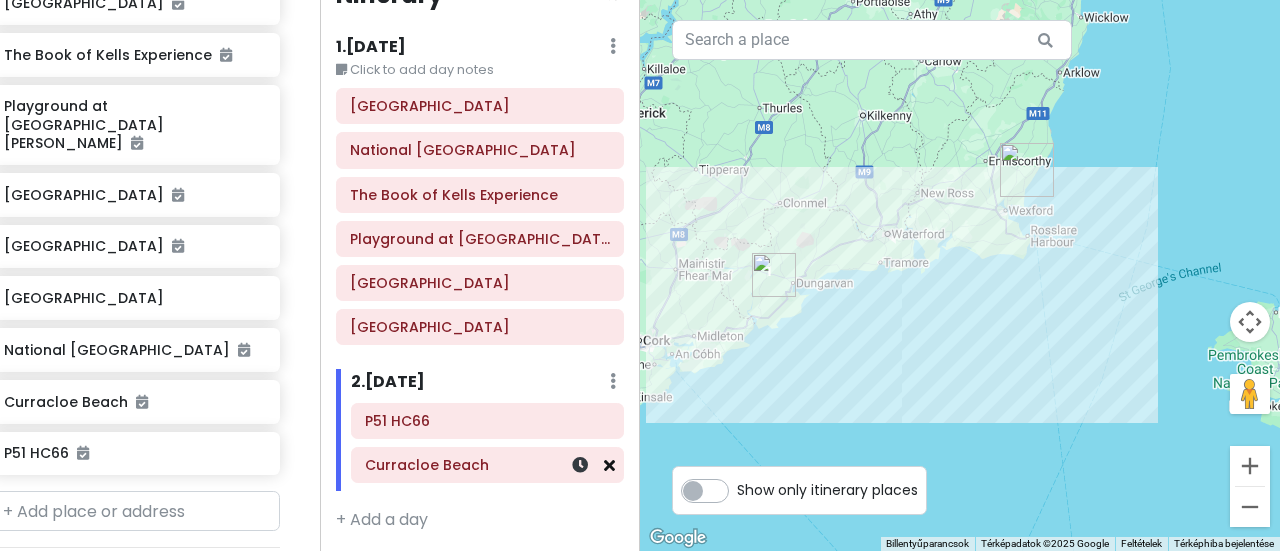 click at bounding box center [609, 465] 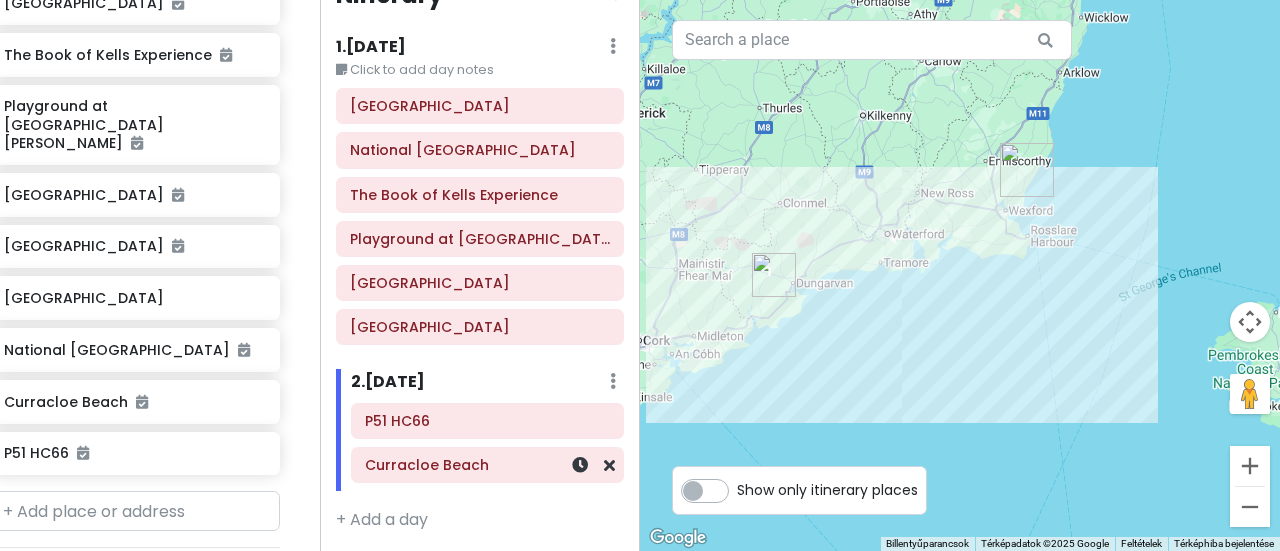 scroll, scrollTop: 2, scrollLeft: 0, axis: vertical 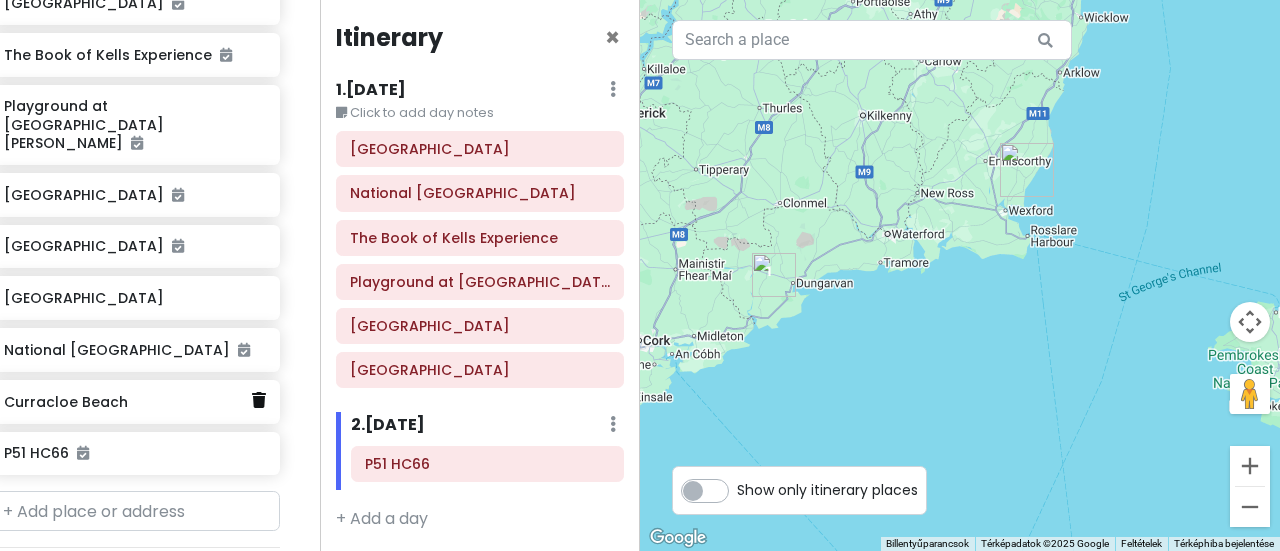 click at bounding box center (259, 400) 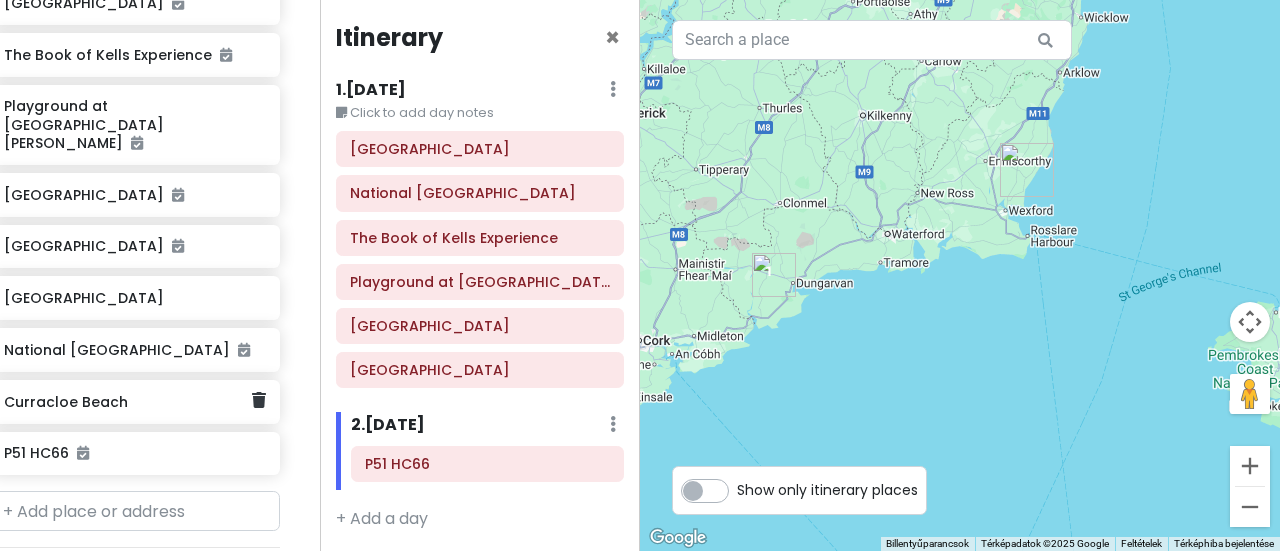 scroll, scrollTop: 366, scrollLeft: 28, axis: both 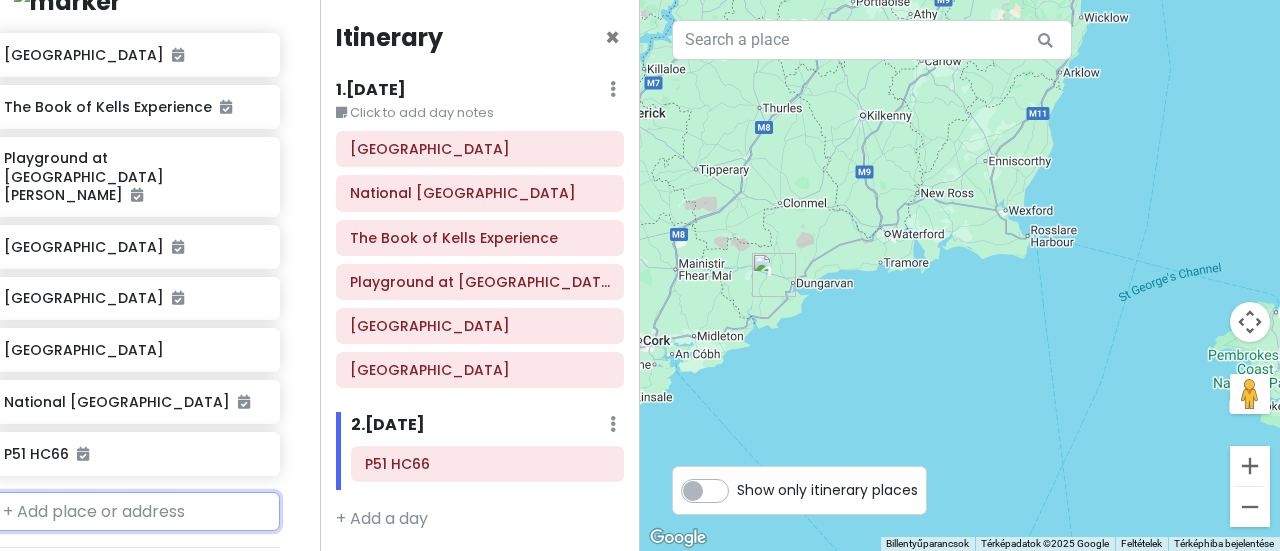 click at bounding box center (135, 512) 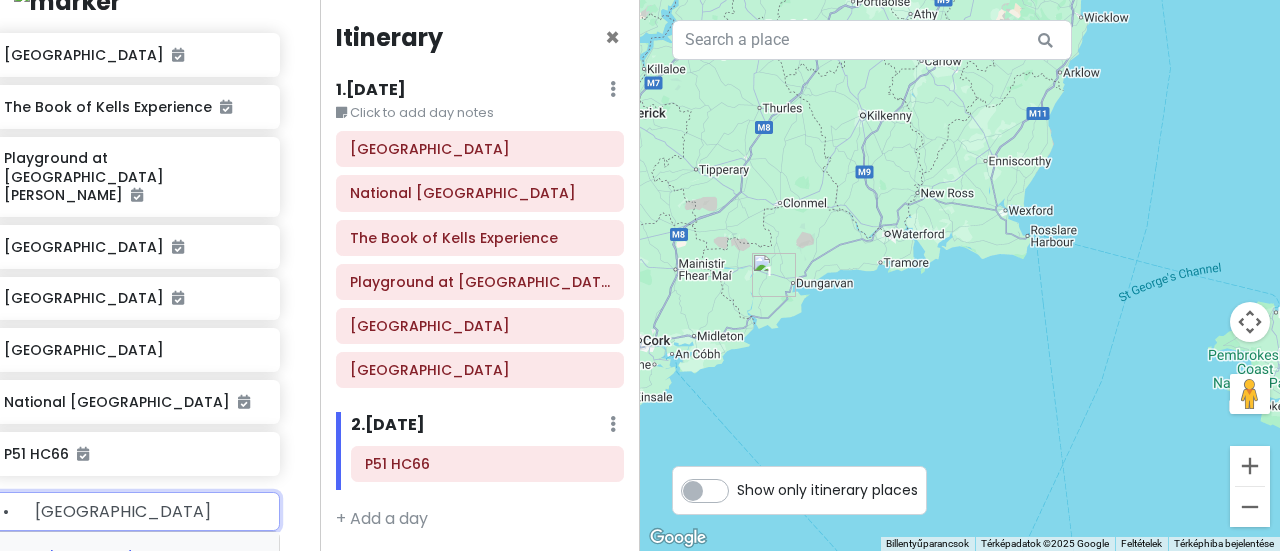 click on "County [GEOGRAPHIC_DATA], [GEOGRAPHIC_DATA]" at bounding box center [98, 582] 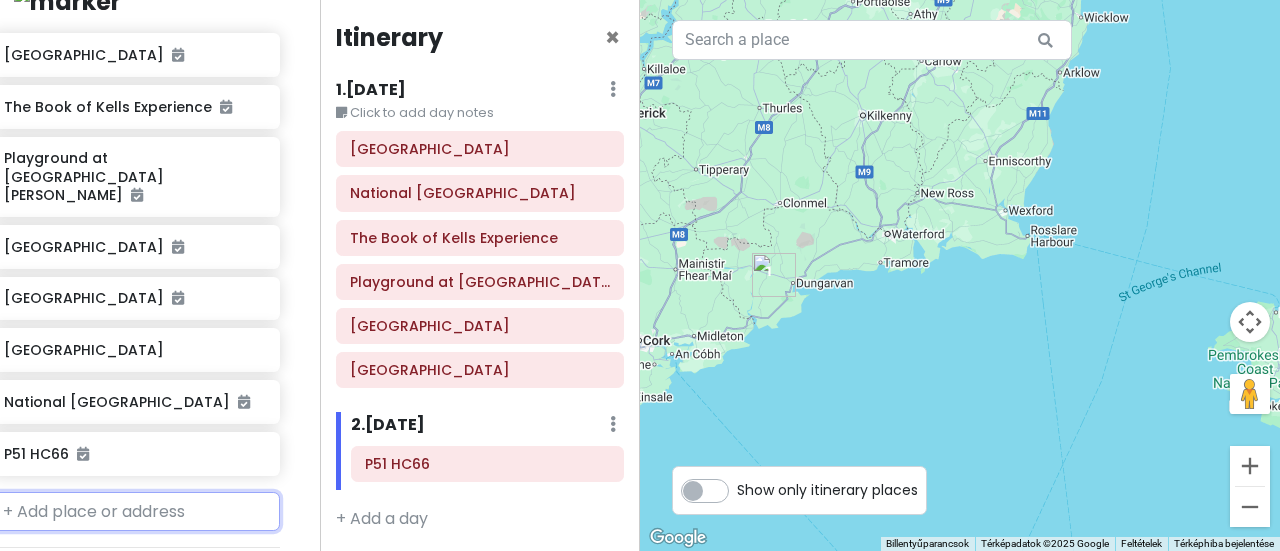 scroll, scrollTop: 418, scrollLeft: 28, axis: both 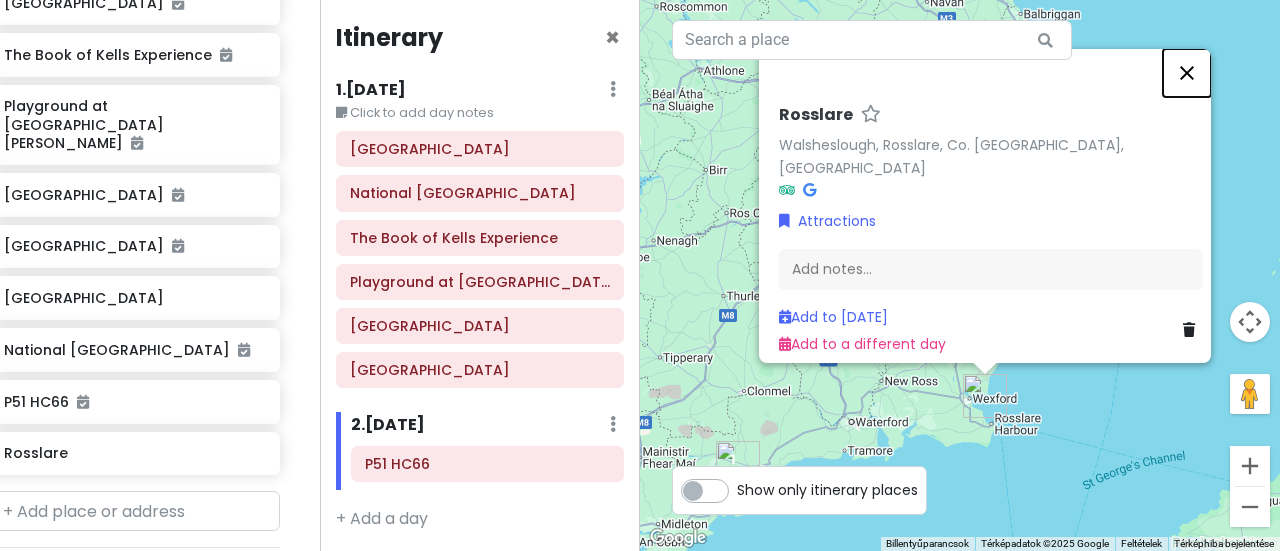 click at bounding box center [1187, 73] 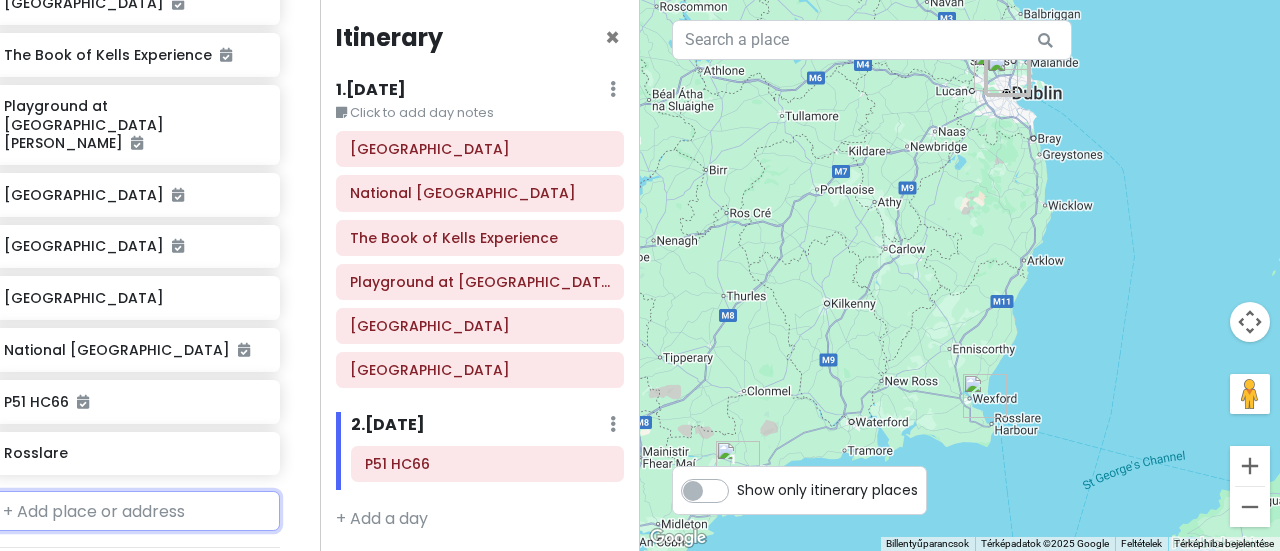 click at bounding box center [135, 511] 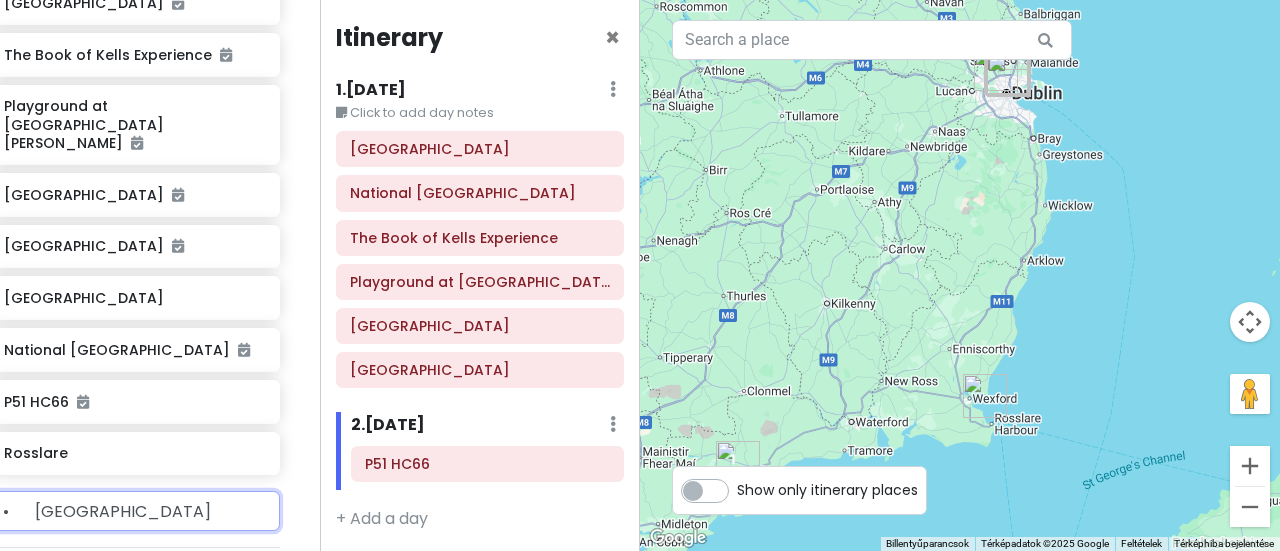 scroll, scrollTop: 0, scrollLeft: 20, axis: horizontal 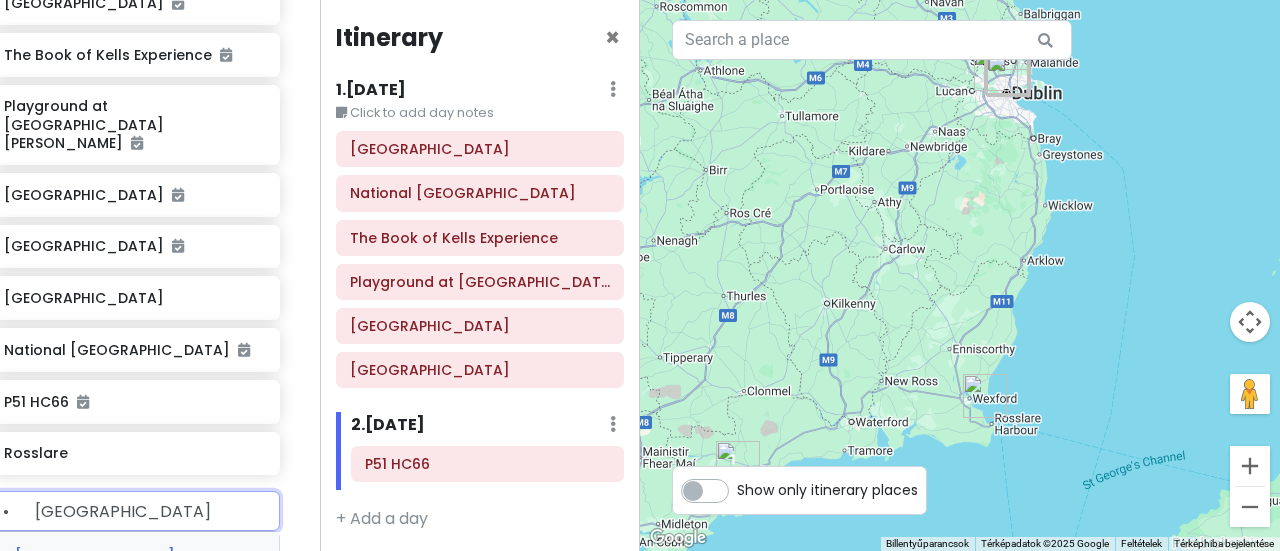 click on "[GEOGRAPHIC_DATA]" at bounding box center (95, 556) 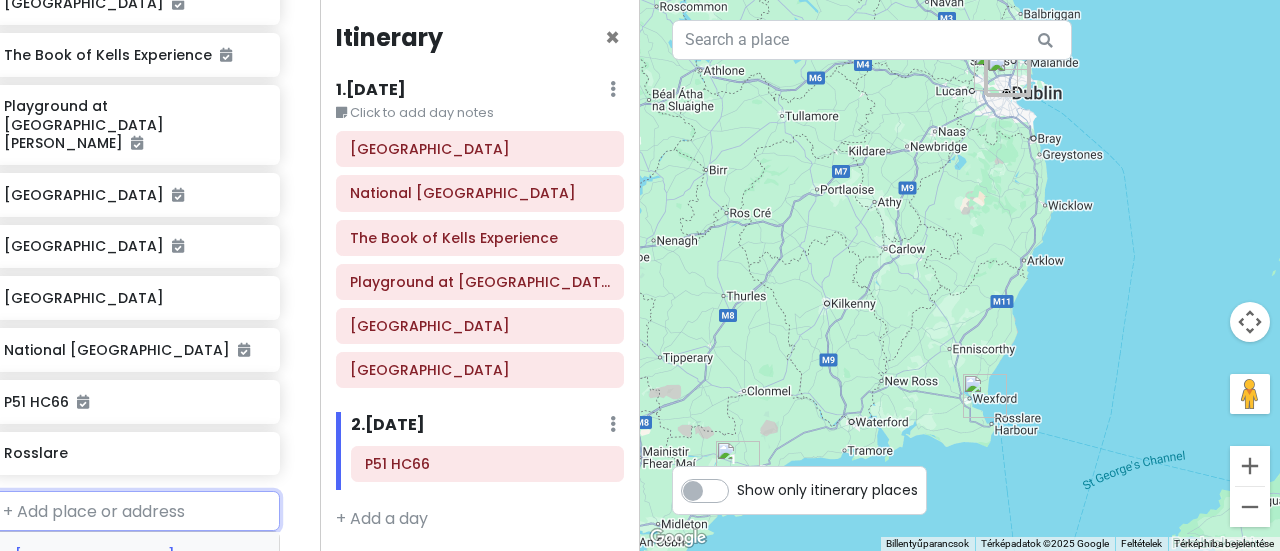scroll, scrollTop: 0, scrollLeft: 0, axis: both 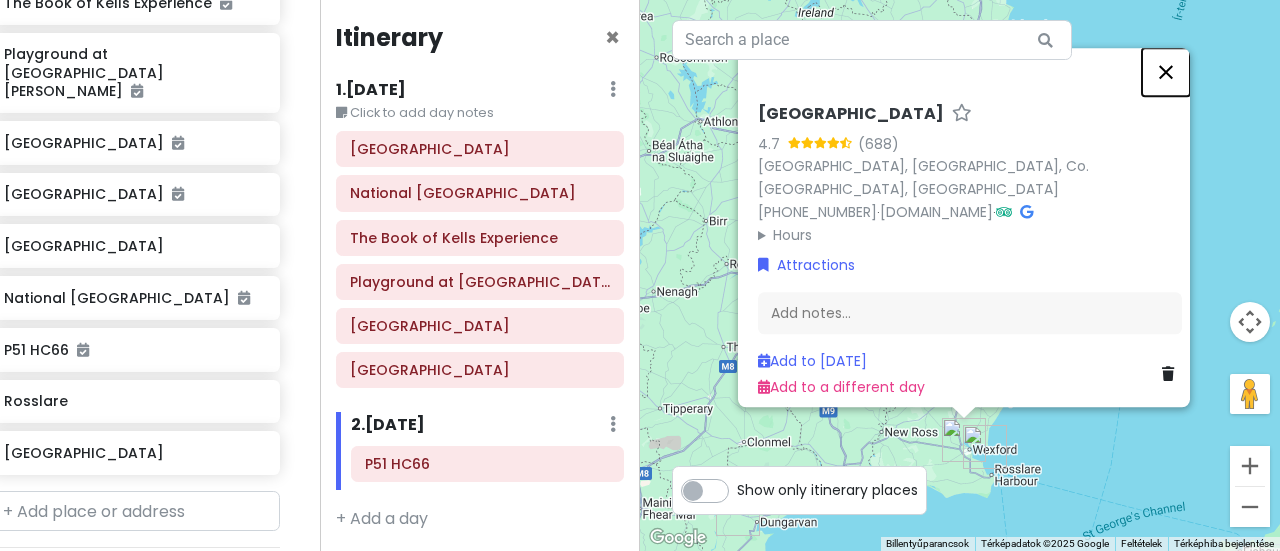 click at bounding box center [1166, 72] 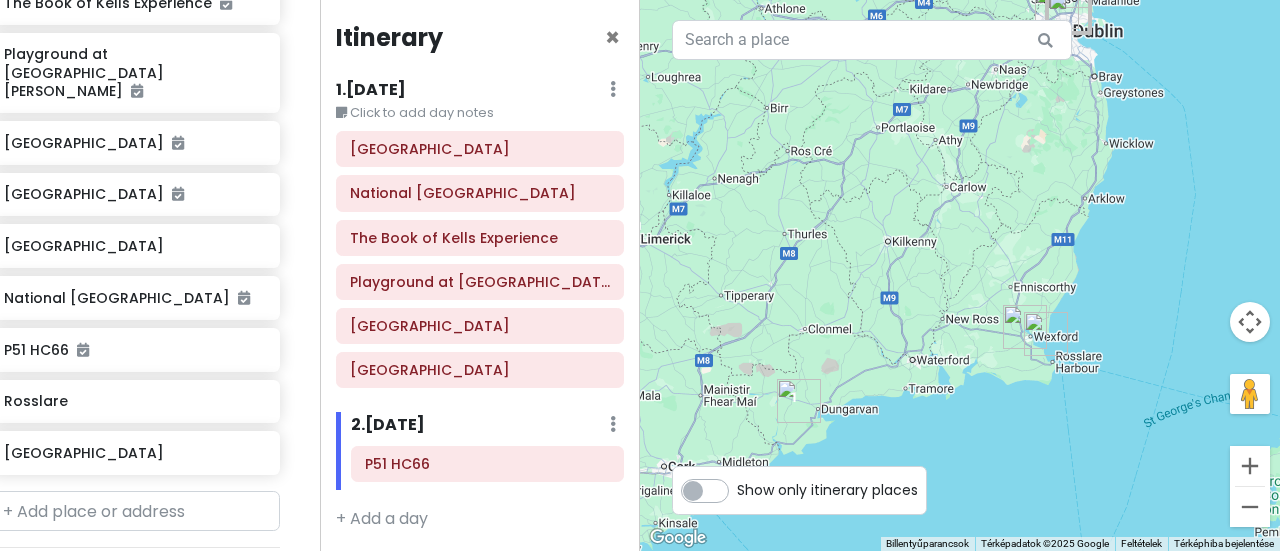 drag, startPoint x: 1068, startPoint y: 319, endPoint x: 1119, endPoint y: 230, distance: 102.5768 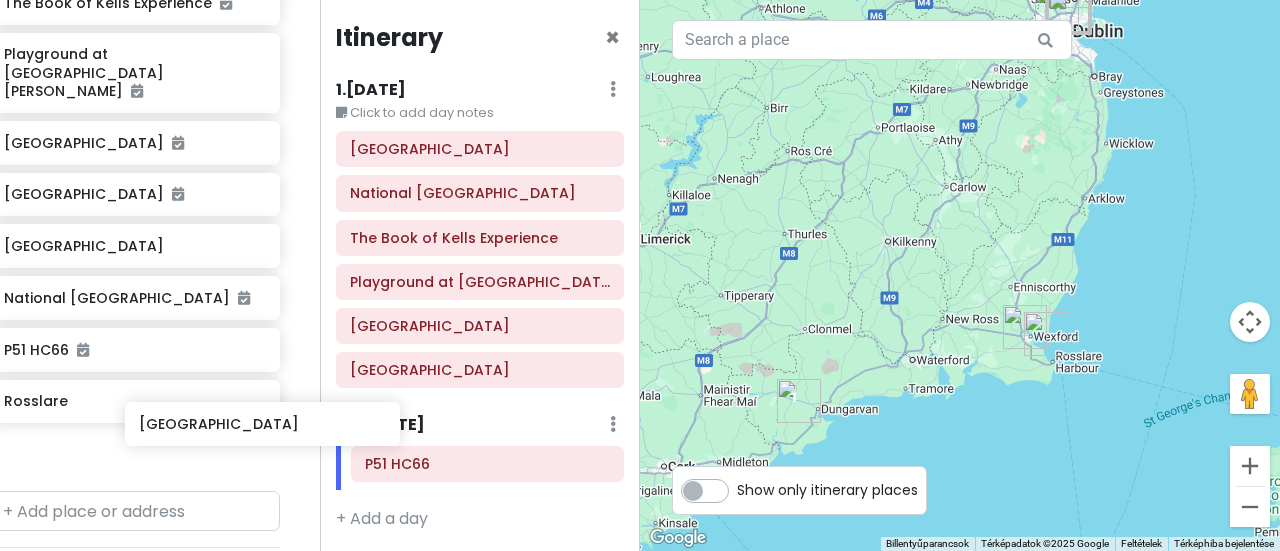 scroll, scrollTop: 479, scrollLeft: 28, axis: both 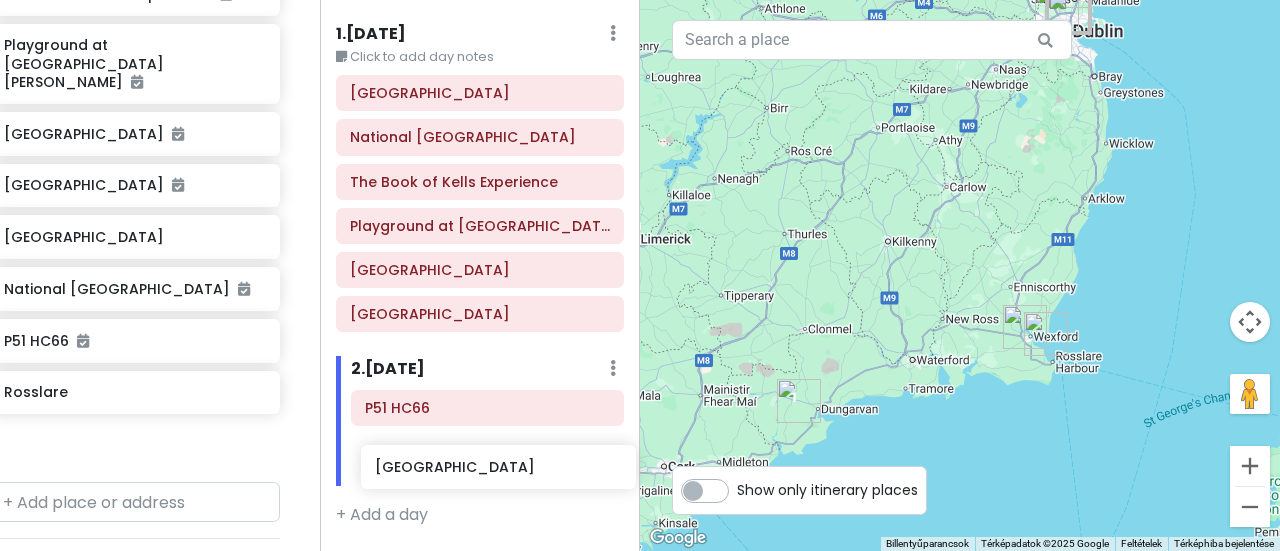 drag, startPoint x: 137, startPoint y: 421, endPoint x: 507, endPoint y: 467, distance: 372.84848 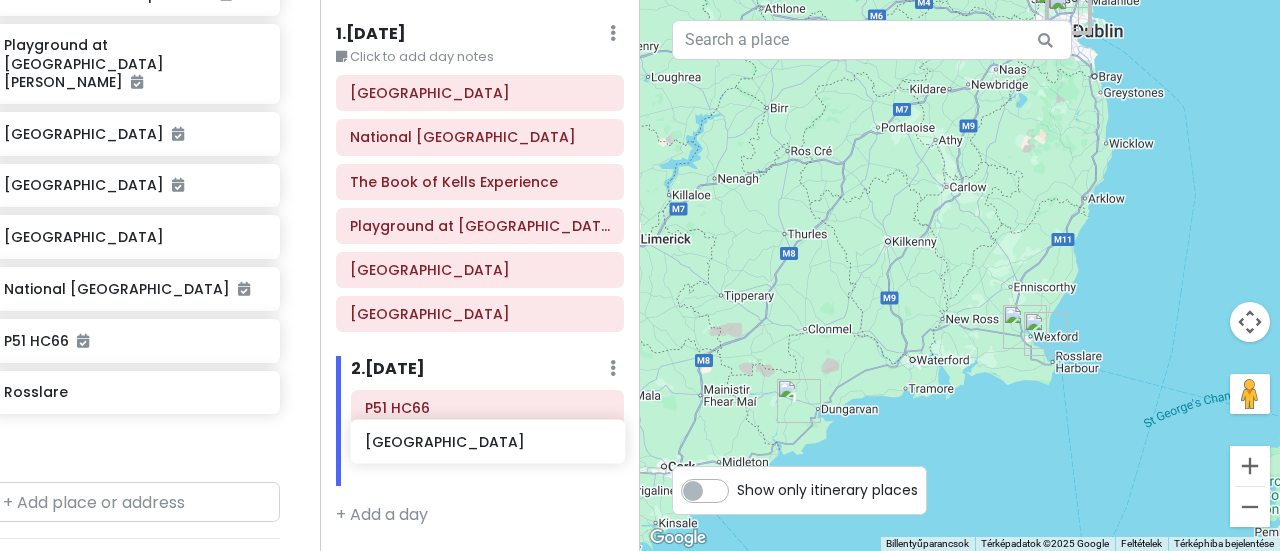 scroll, scrollTop: 45, scrollLeft: 0, axis: vertical 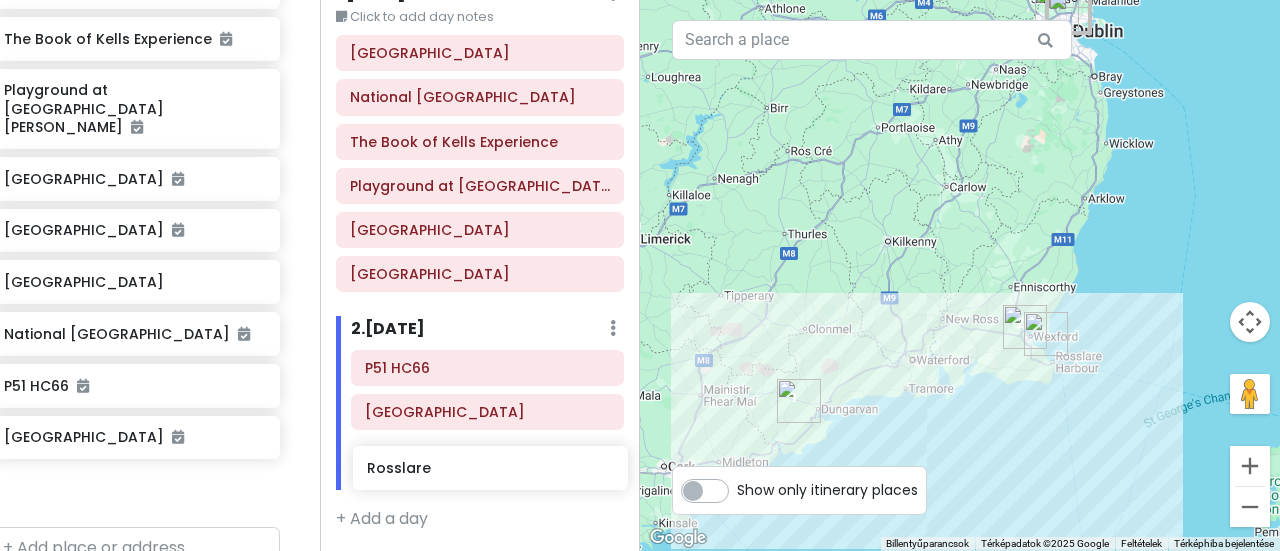 drag, startPoint x: 158, startPoint y: 415, endPoint x: 524, endPoint y: 473, distance: 370.56714 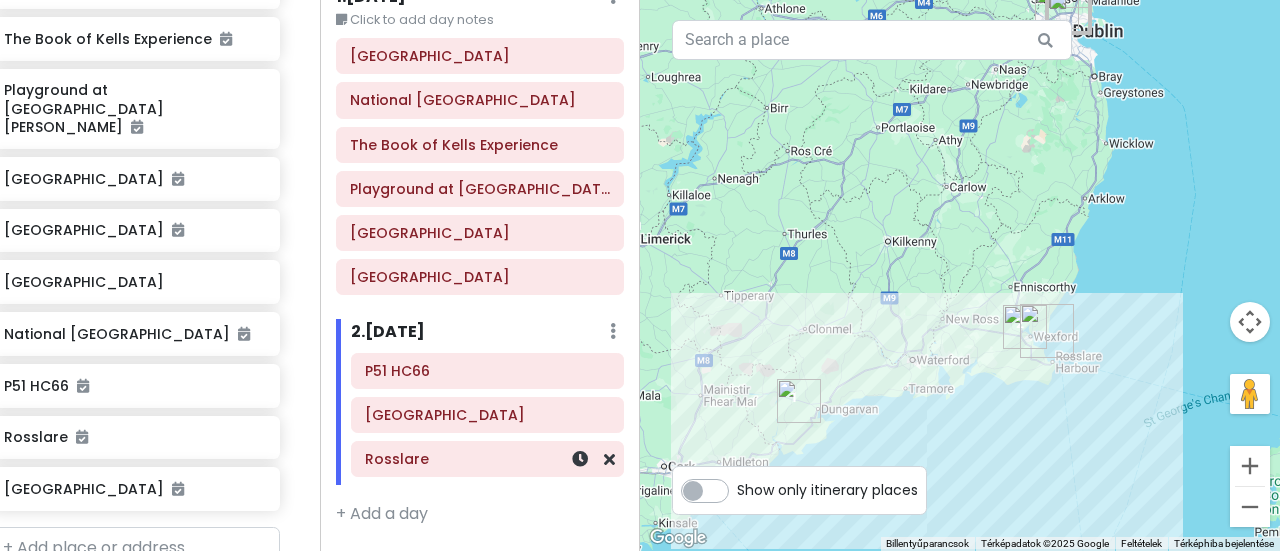 scroll, scrollTop: 88, scrollLeft: 0, axis: vertical 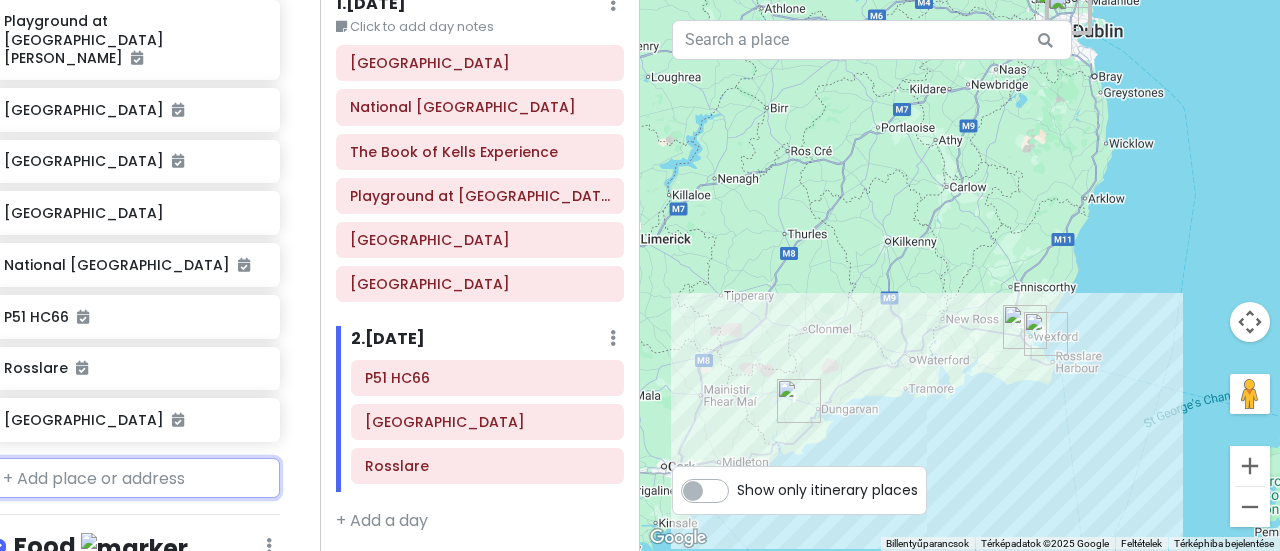 click at bounding box center [135, 478] 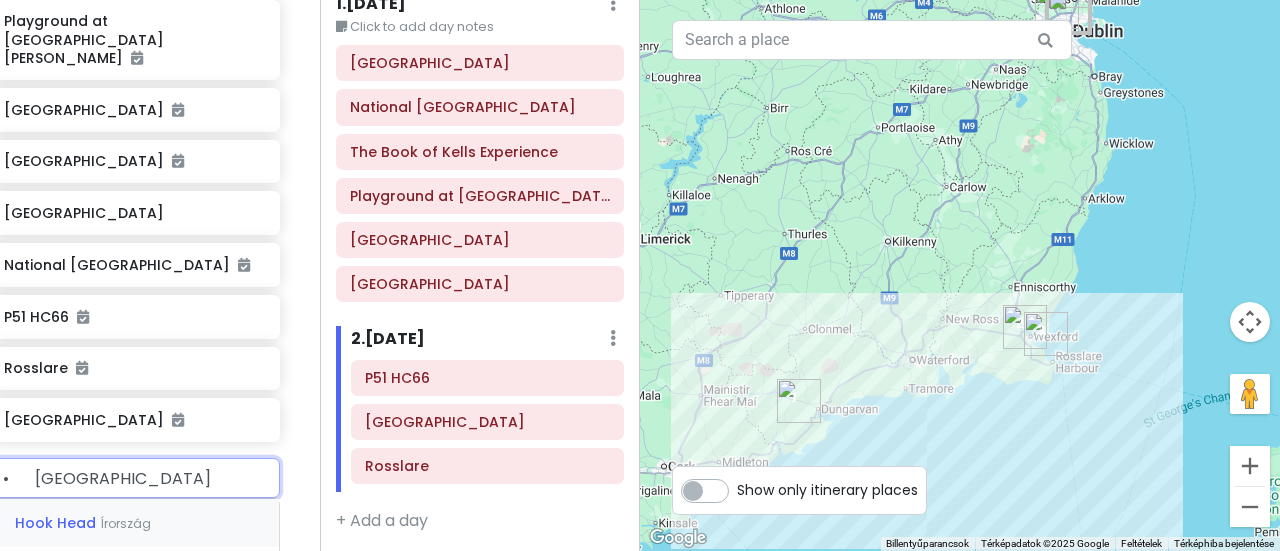 click on "Hook Head   [GEOGRAPHIC_DATA]" at bounding box center [135, 523] 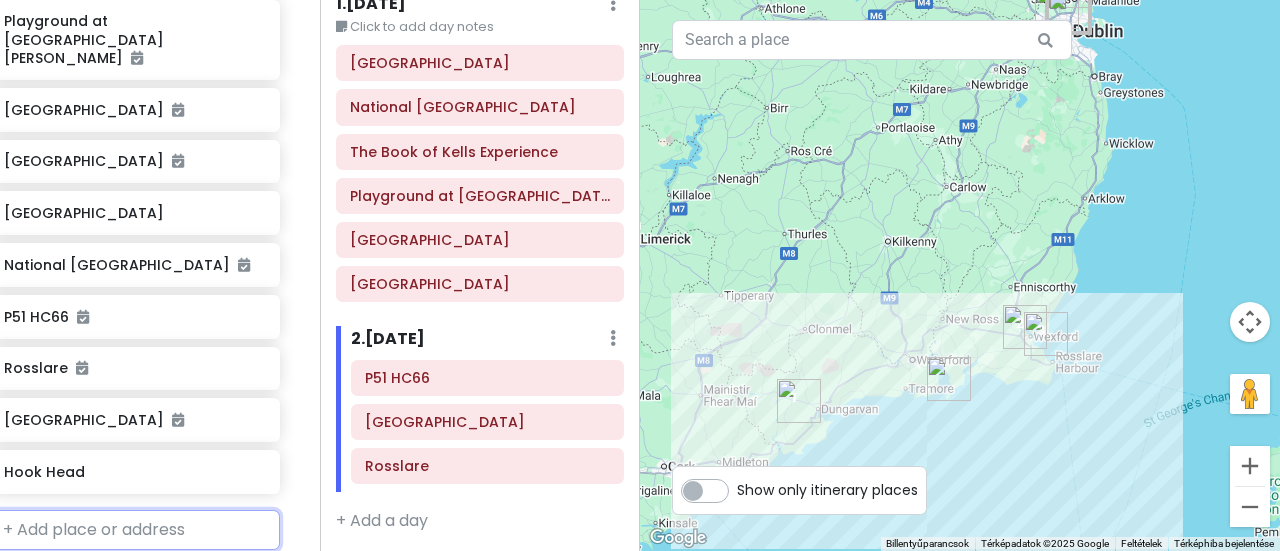 scroll, scrollTop: 555, scrollLeft: 28, axis: both 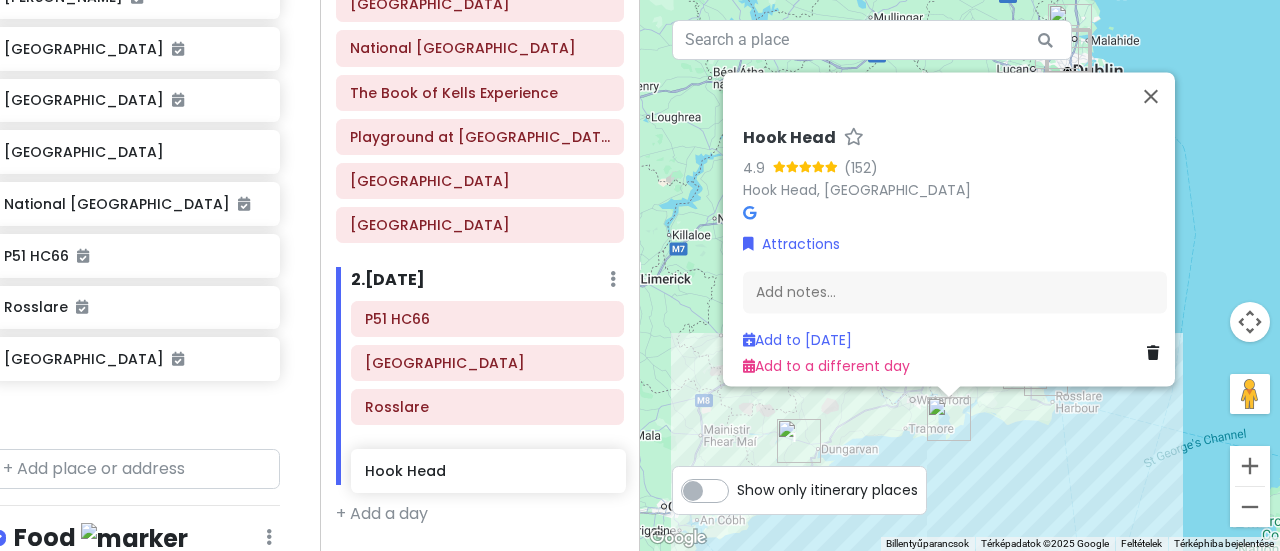 drag, startPoint x: 130, startPoint y: 383, endPoint x: 494, endPoint y: 469, distance: 374.0214 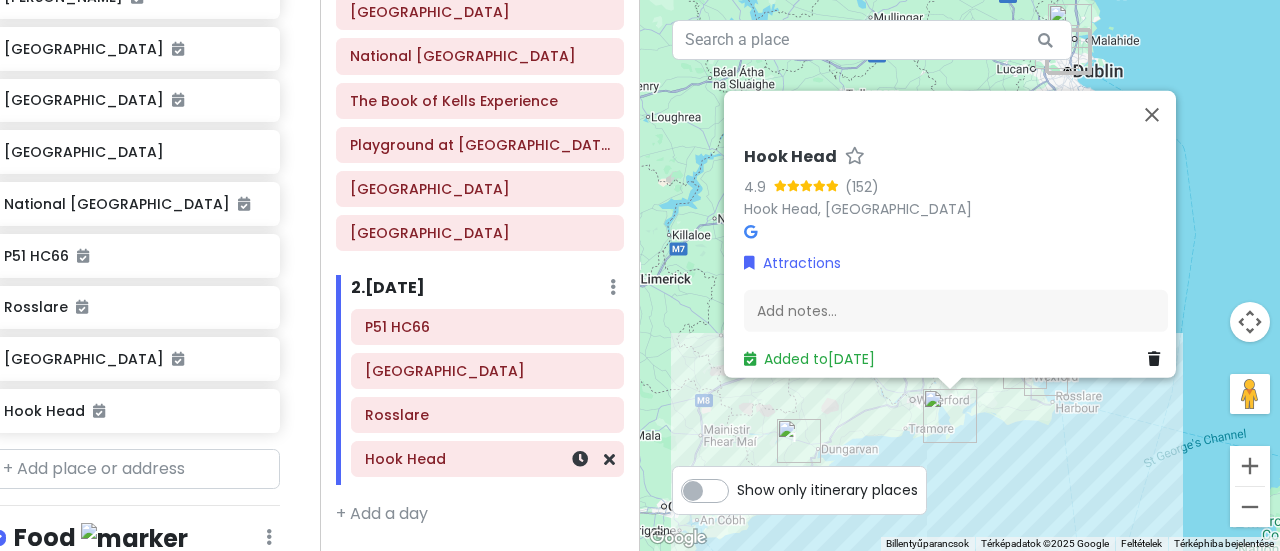 scroll, scrollTop: 132, scrollLeft: 0, axis: vertical 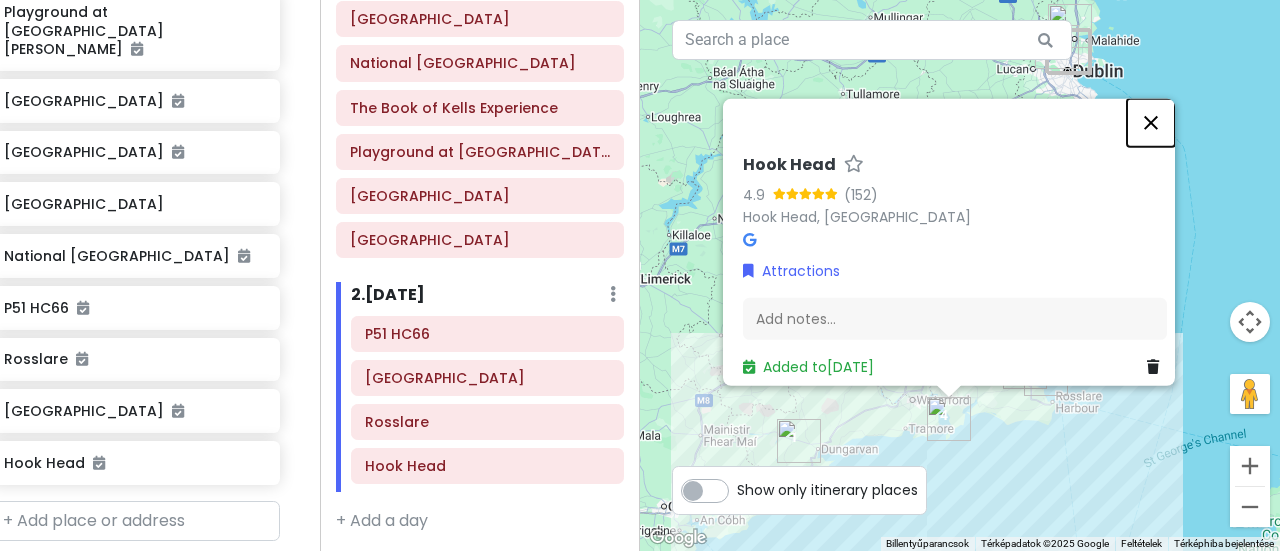 click at bounding box center [1151, 122] 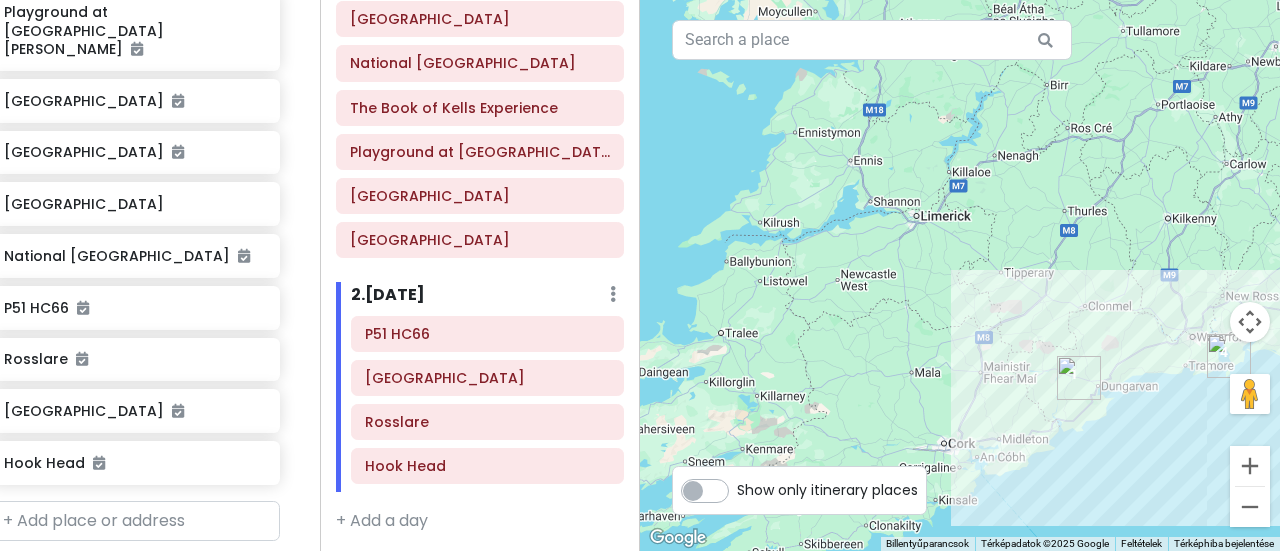 drag, startPoint x: 772, startPoint y: 208, endPoint x: 1064, endPoint y: 145, distance: 298.71893 